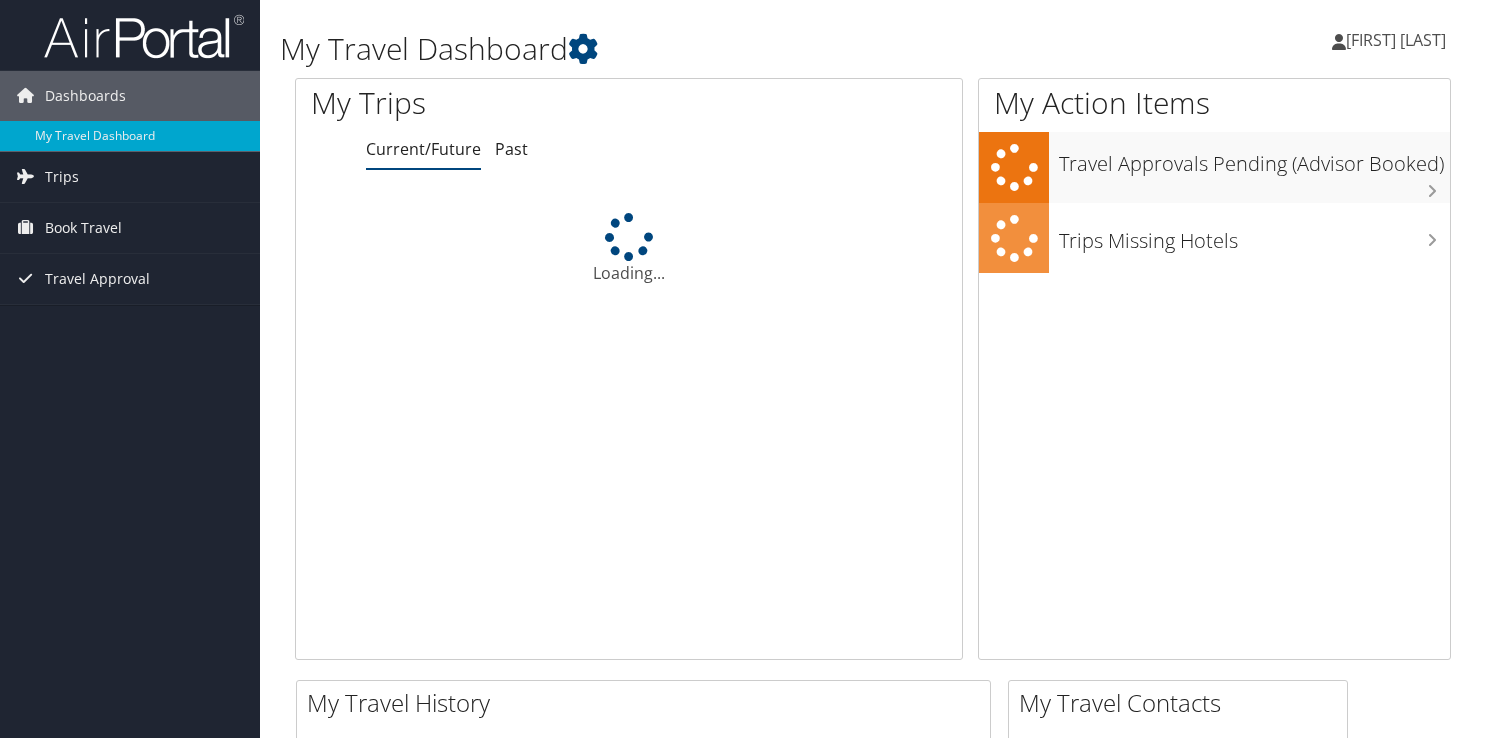 scroll, scrollTop: 0, scrollLeft: 0, axis: both 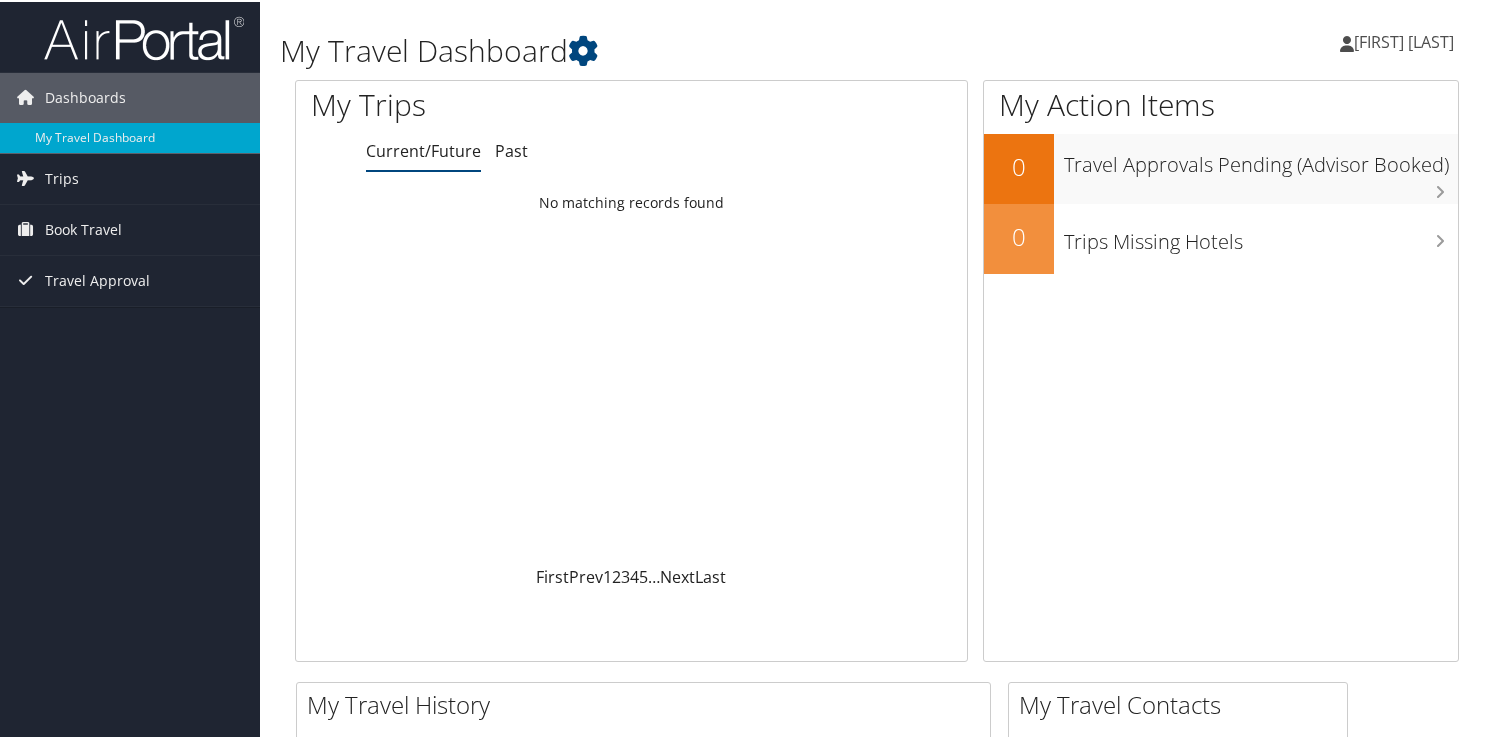 click on "[FIRST] [LAST]" at bounding box center (1404, 40) 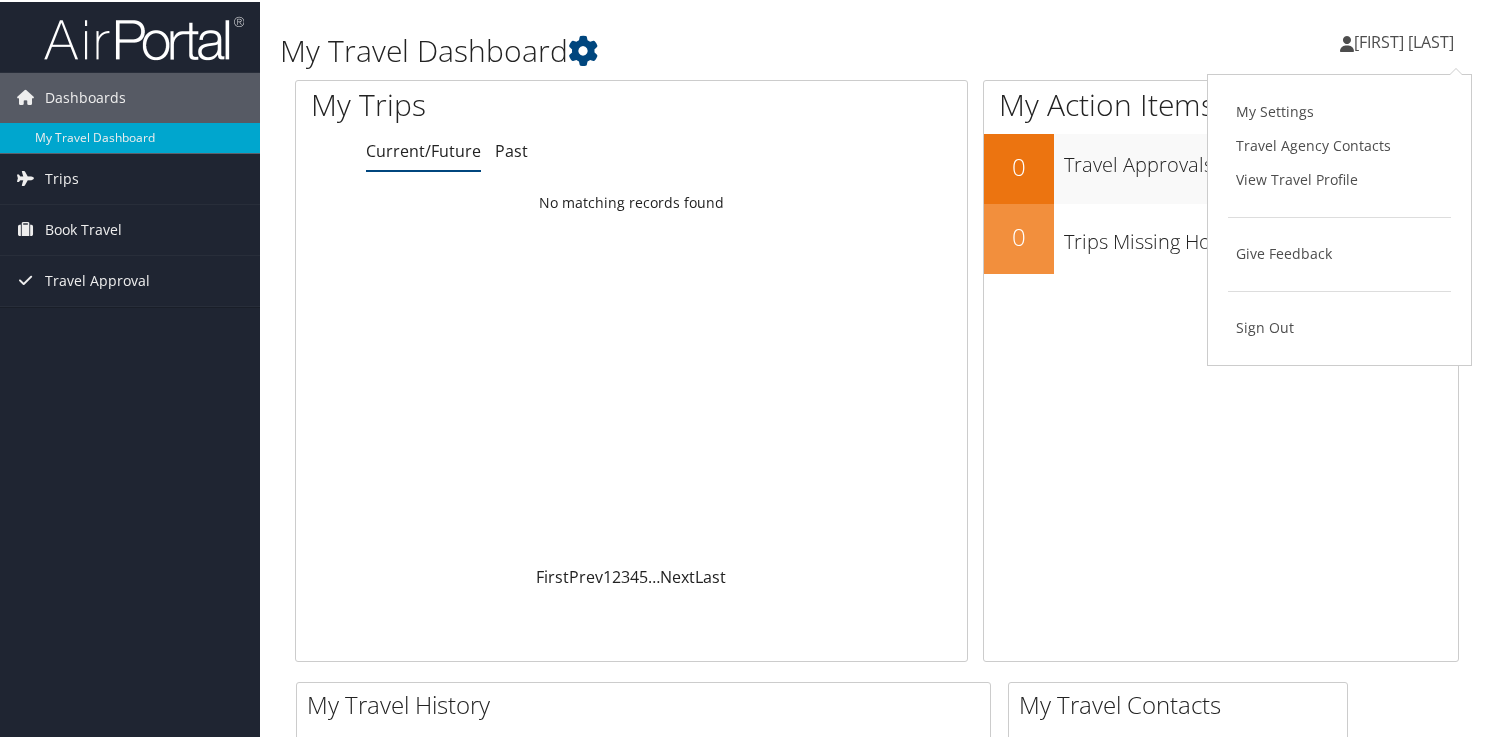 click on "[FIRST] [LAST]
[FIRST] [LAST]
My Settings
Travel Agency Contacts
View Travel Profile
Give Feedback
Sign Out" at bounding box center [1245, 48] 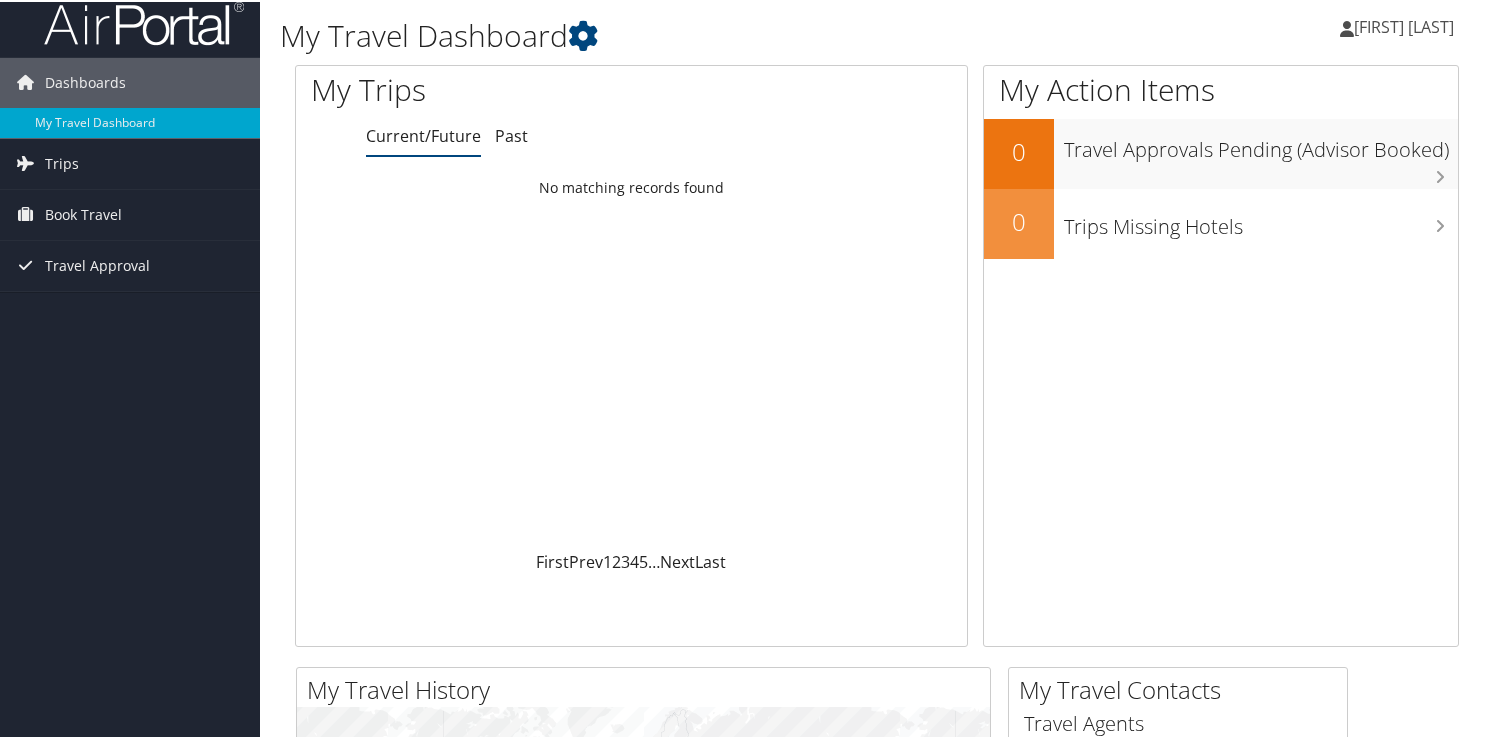 scroll, scrollTop: 0, scrollLeft: 0, axis: both 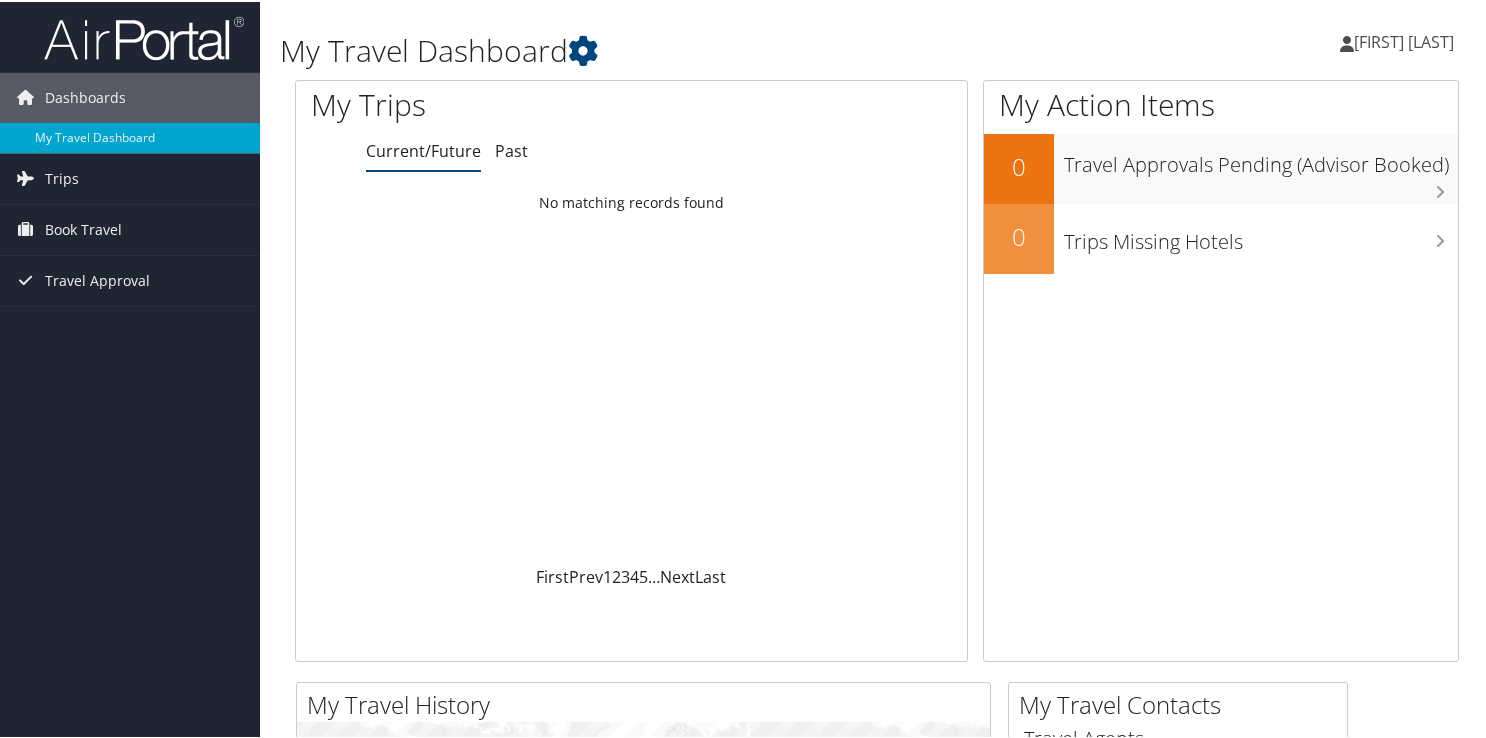 click on "[FIRST] [LAST]" at bounding box center (1407, 40) 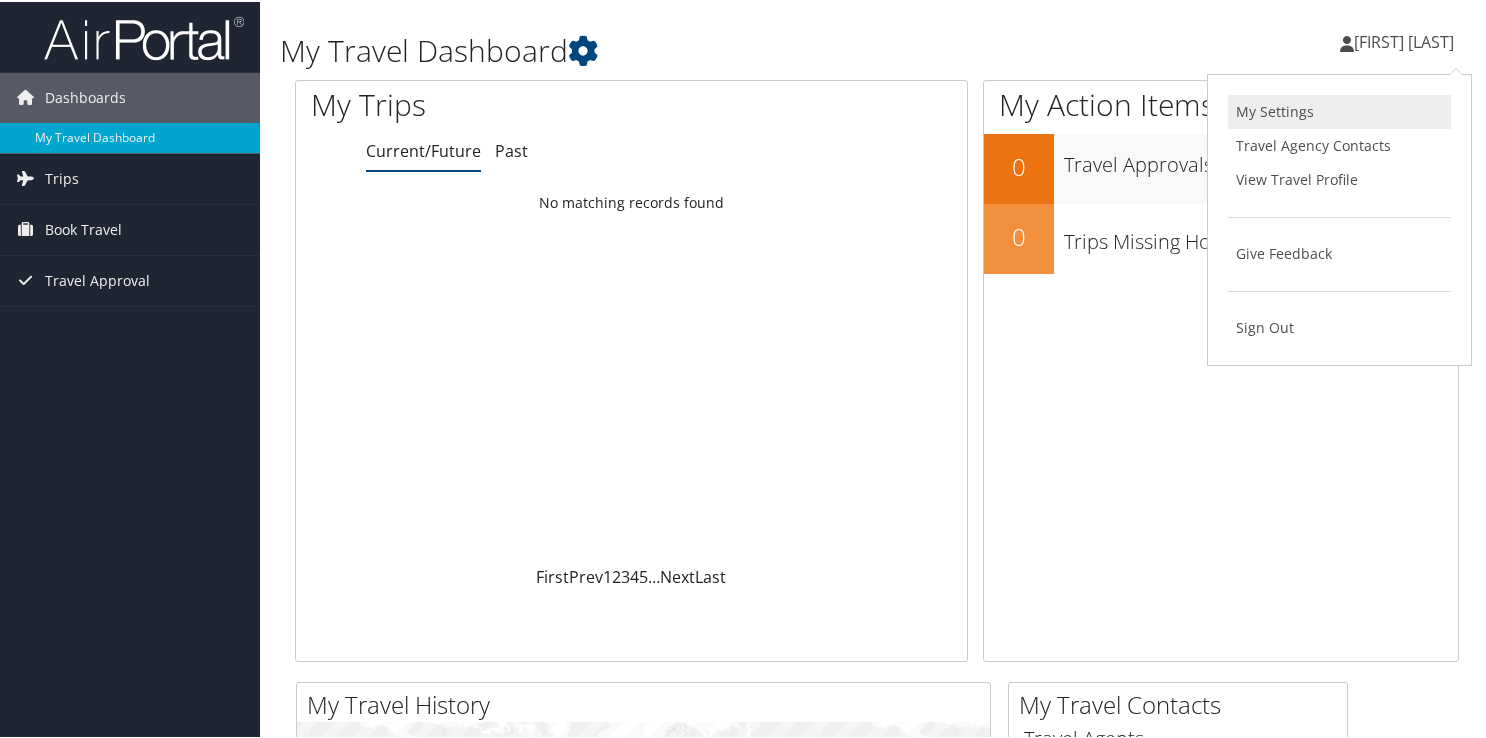 click on "My Settings" at bounding box center (1339, 110) 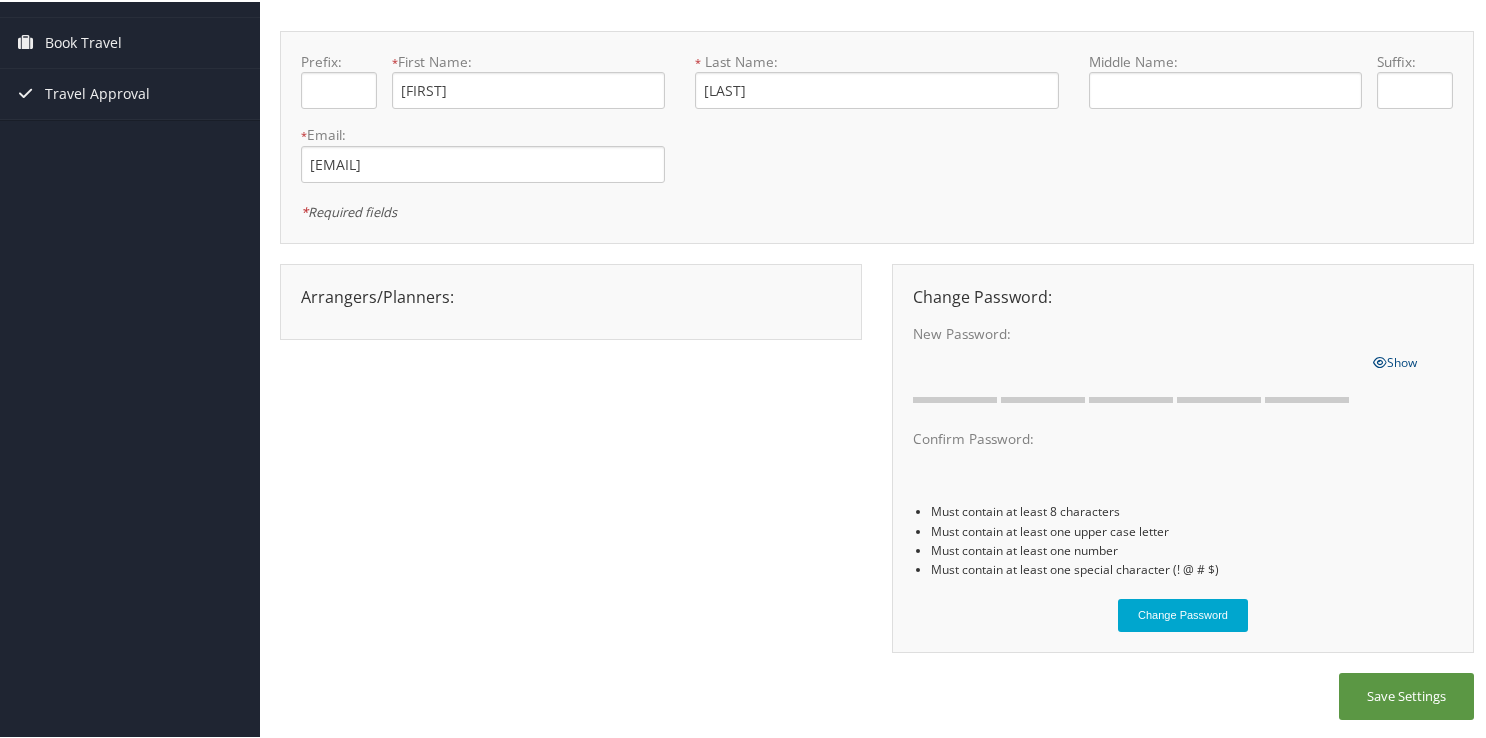scroll, scrollTop: 0, scrollLeft: 0, axis: both 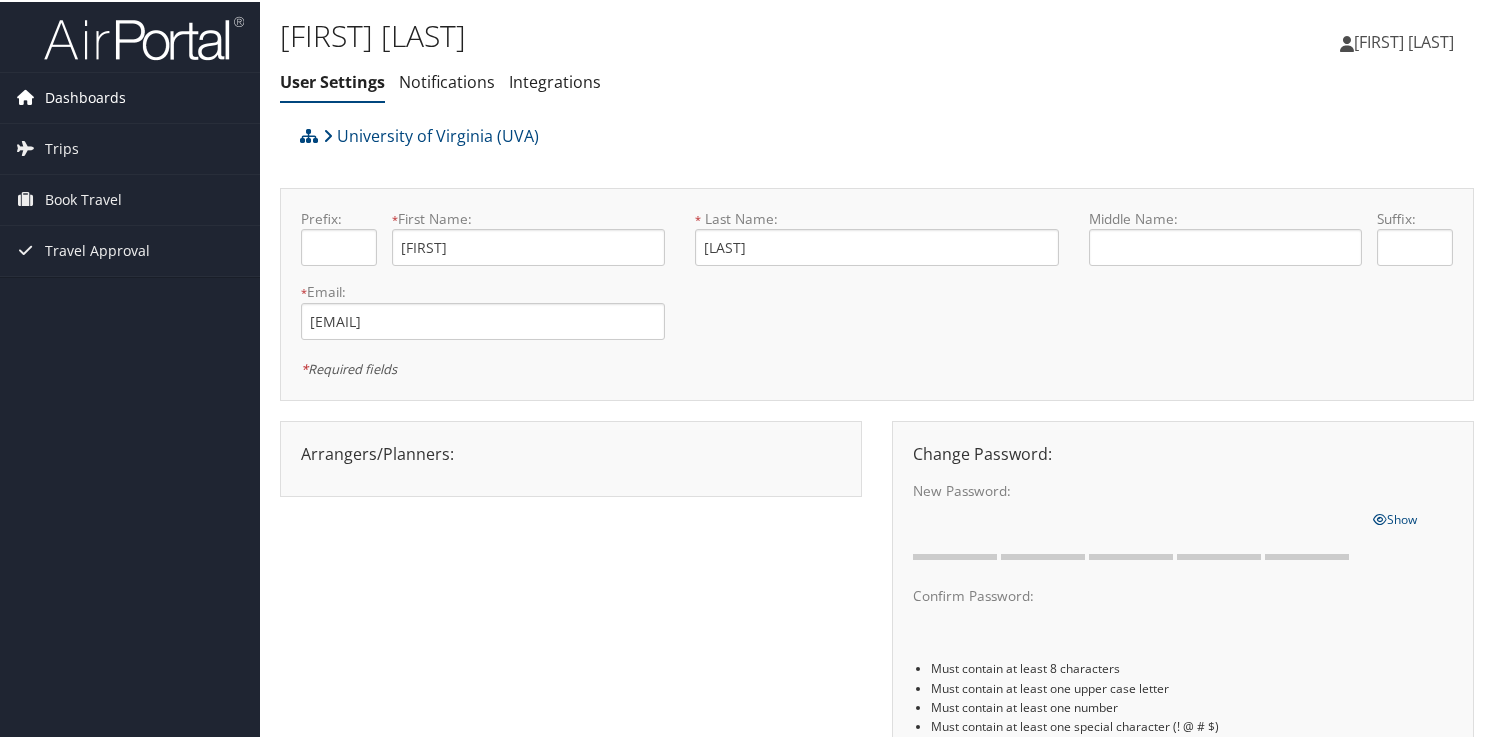 click on "Dashboards" at bounding box center (85, 96) 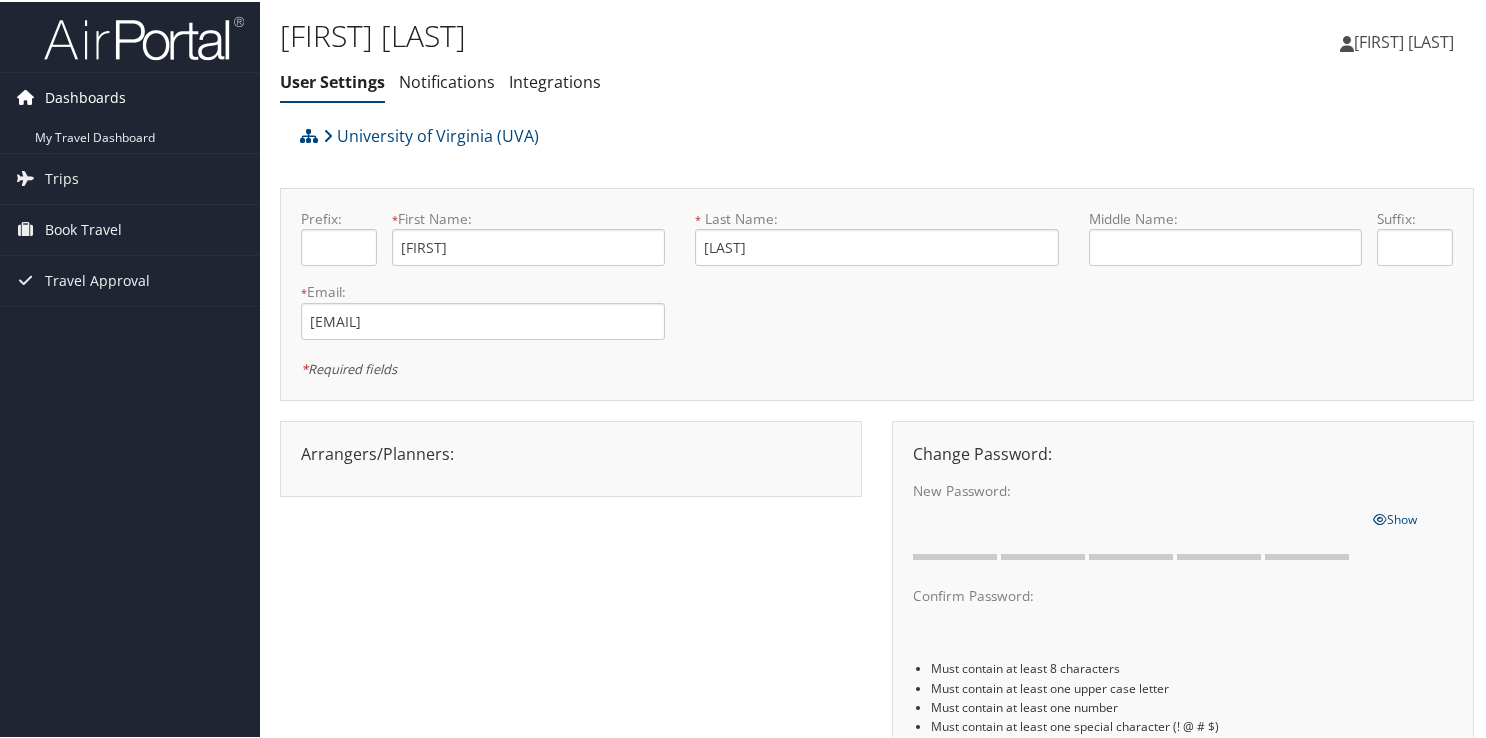 click on "Dashboards" at bounding box center (85, 96) 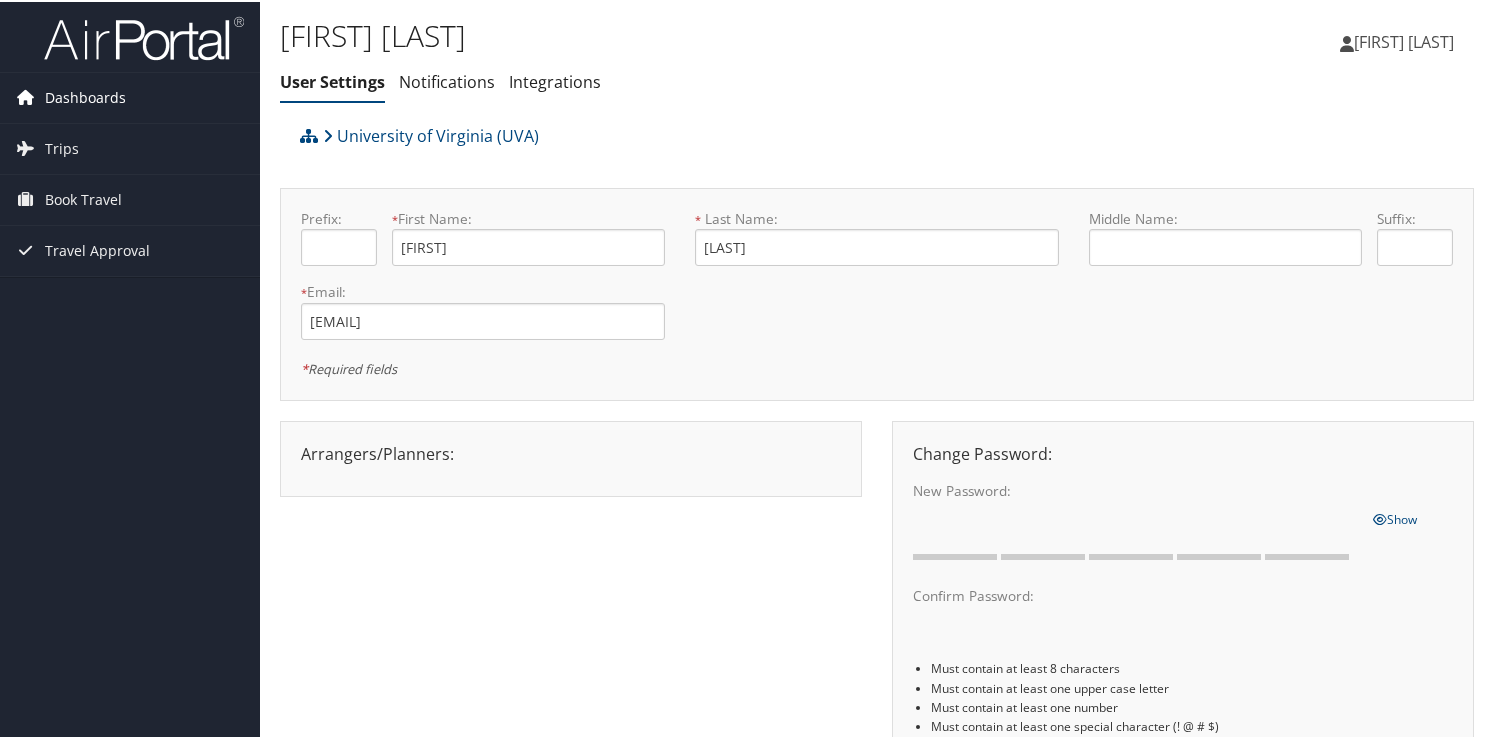 click on "Dashboards" at bounding box center (85, 96) 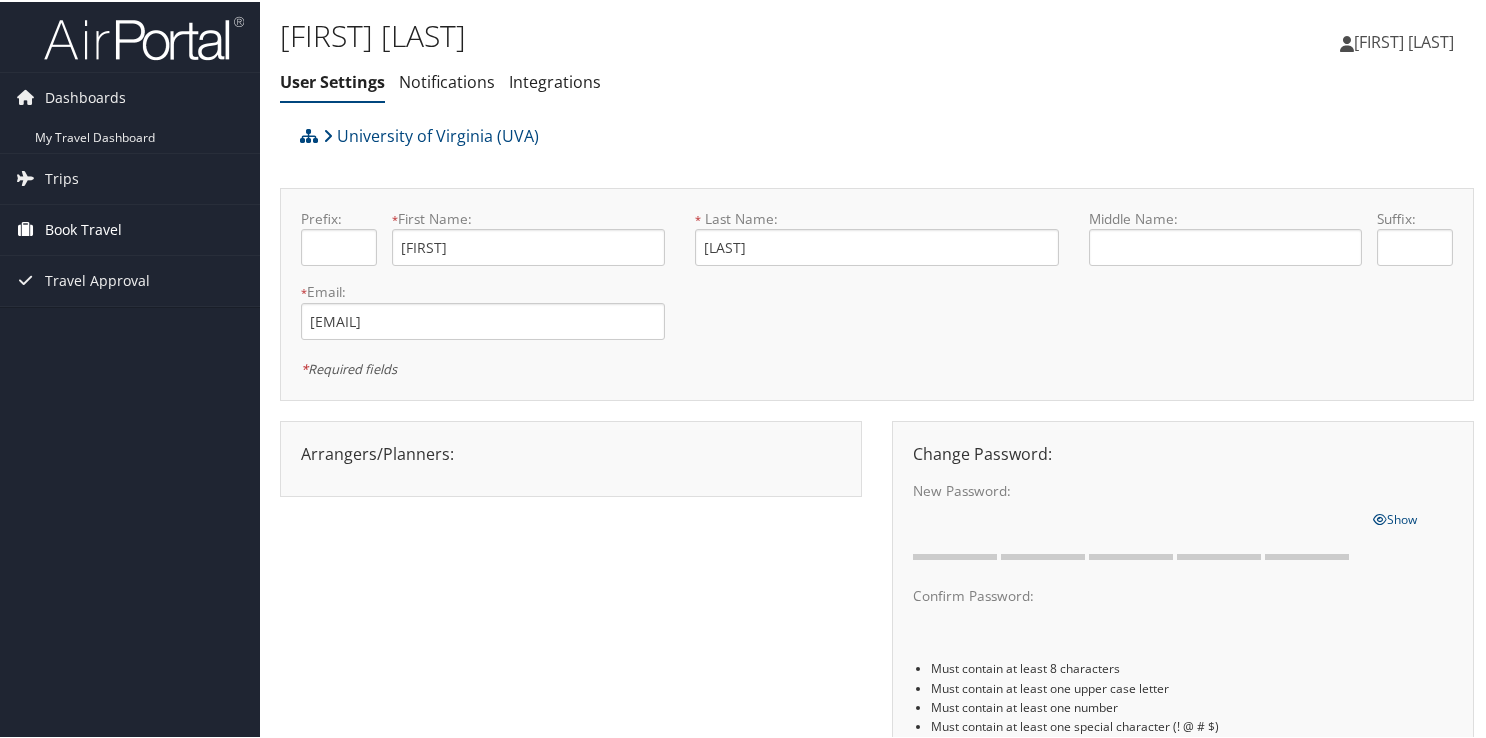 click on "Book Travel" at bounding box center [83, 228] 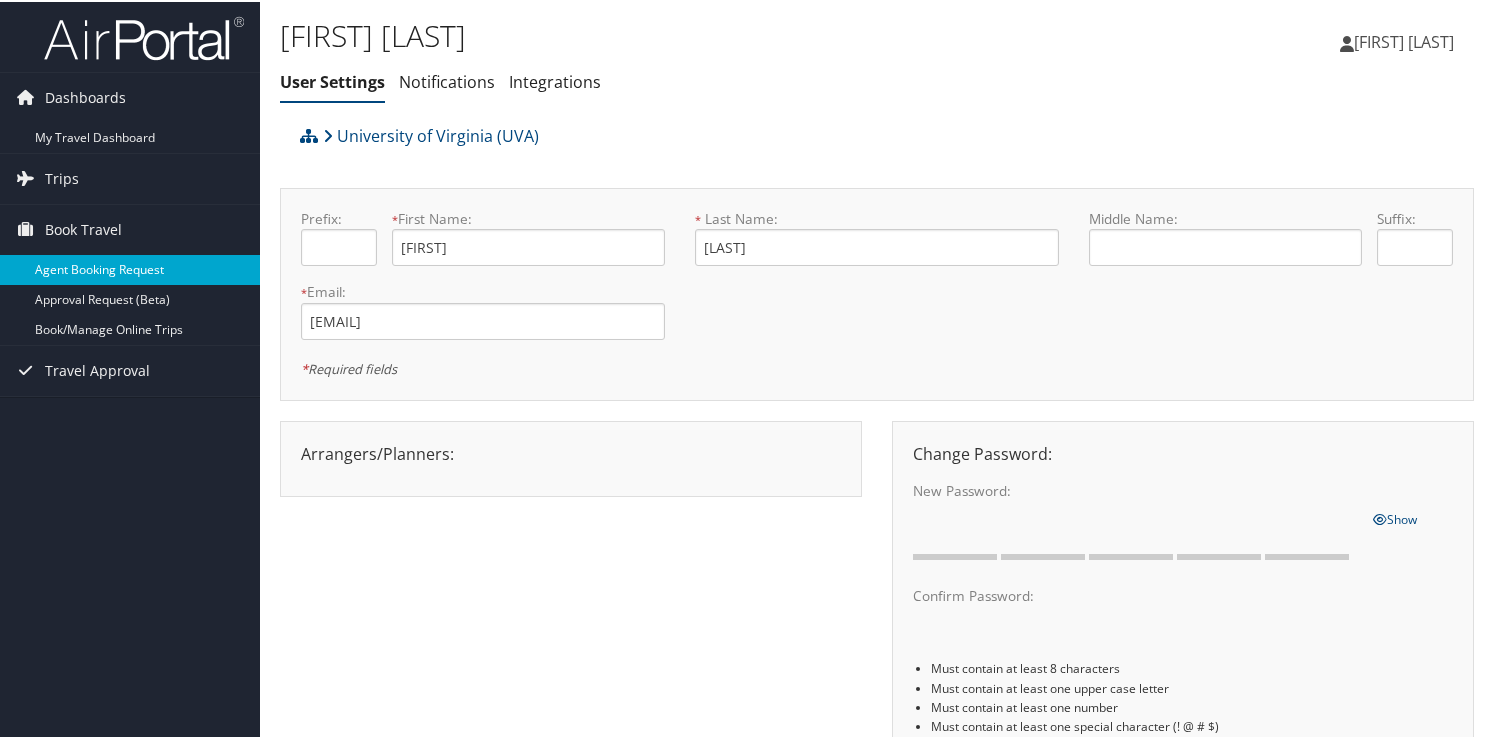click on "Agent Booking Request" at bounding box center [130, 268] 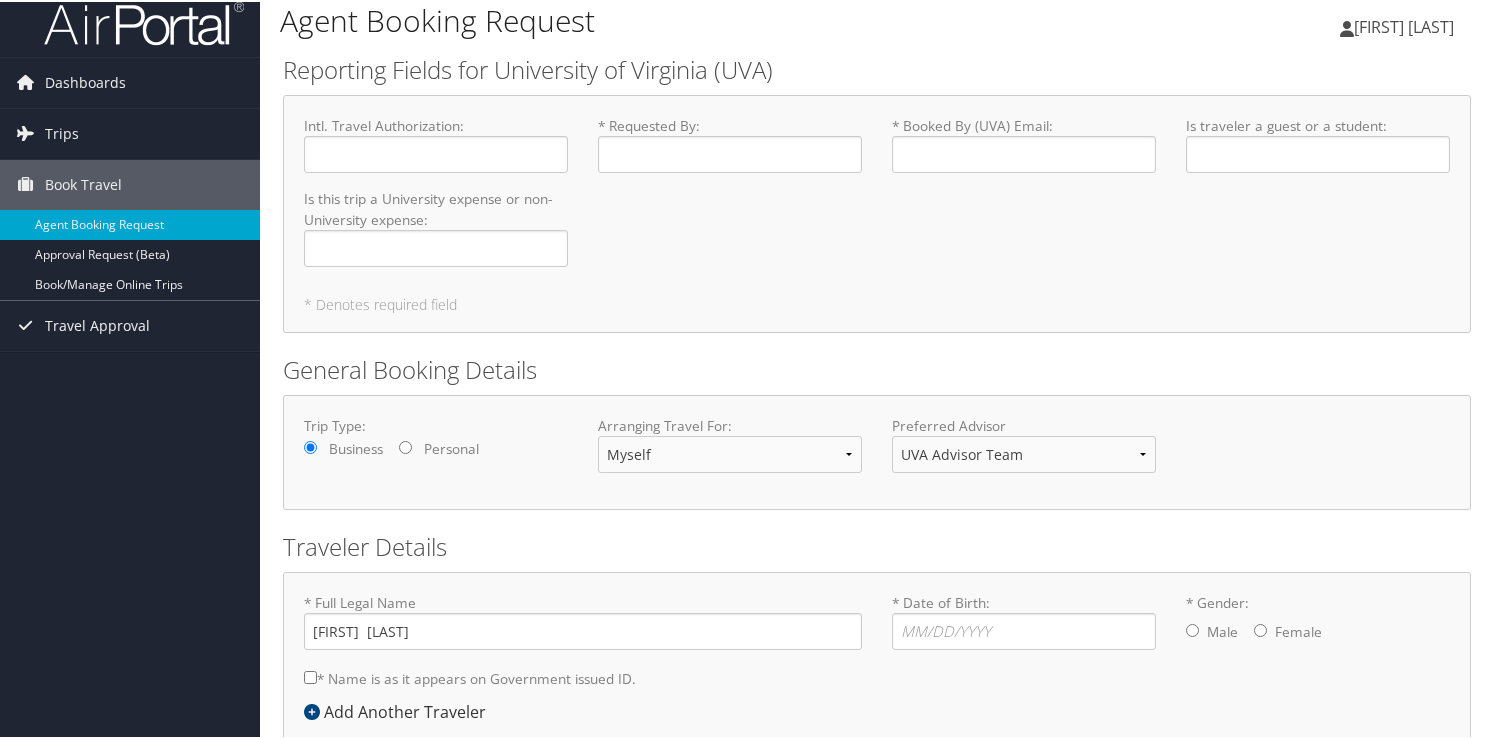 scroll, scrollTop: 0, scrollLeft: 0, axis: both 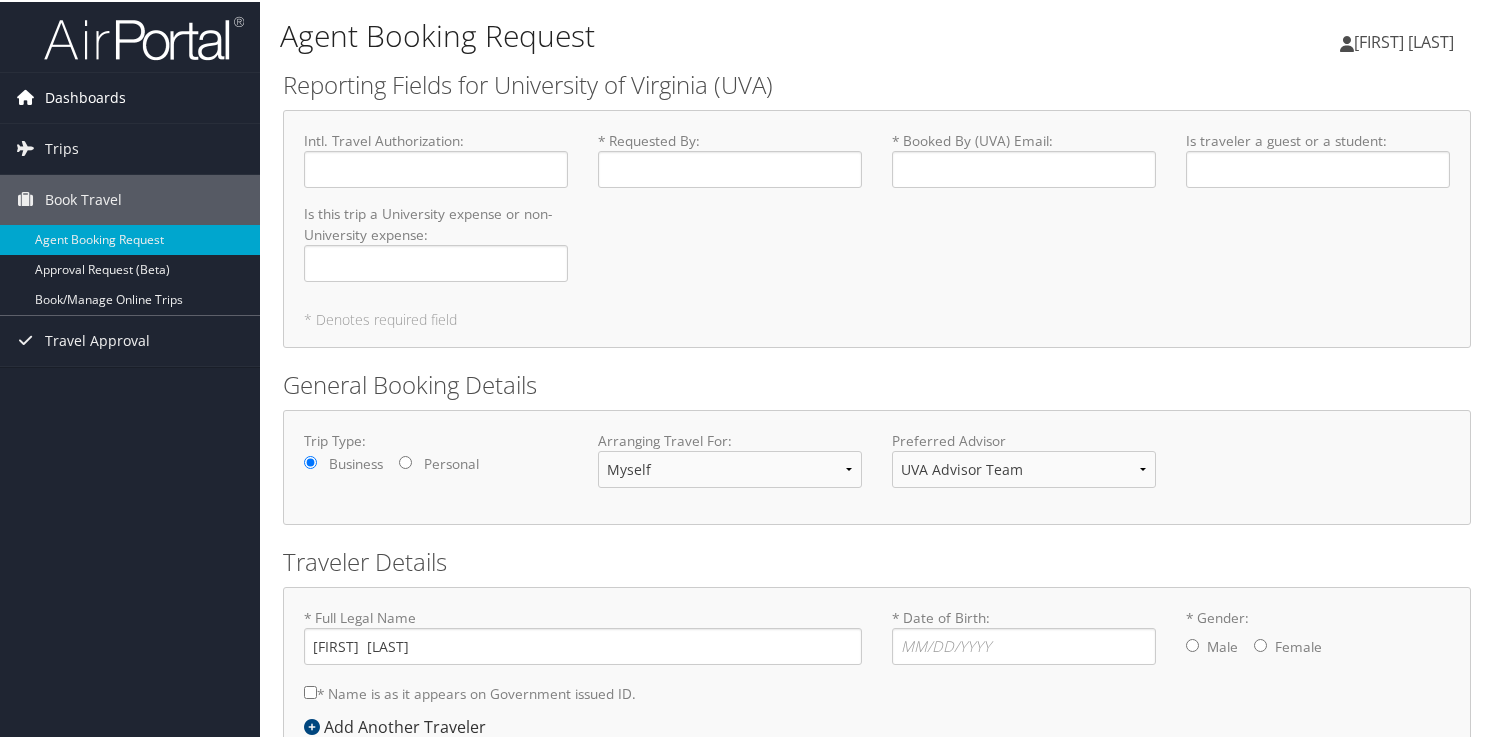 click on "Dashboards" at bounding box center [85, 96] 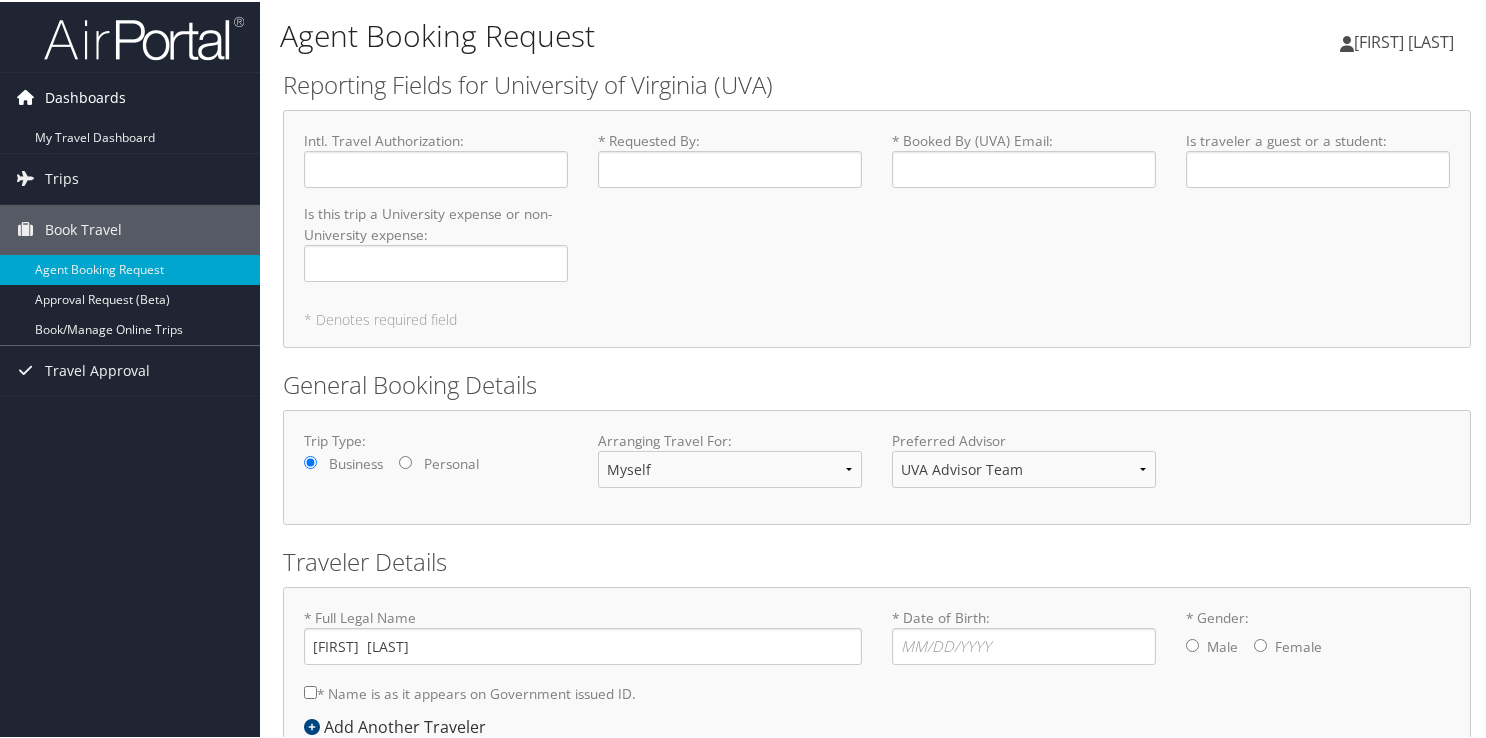 click on "Dashboards" at bounding box center [85, 96] 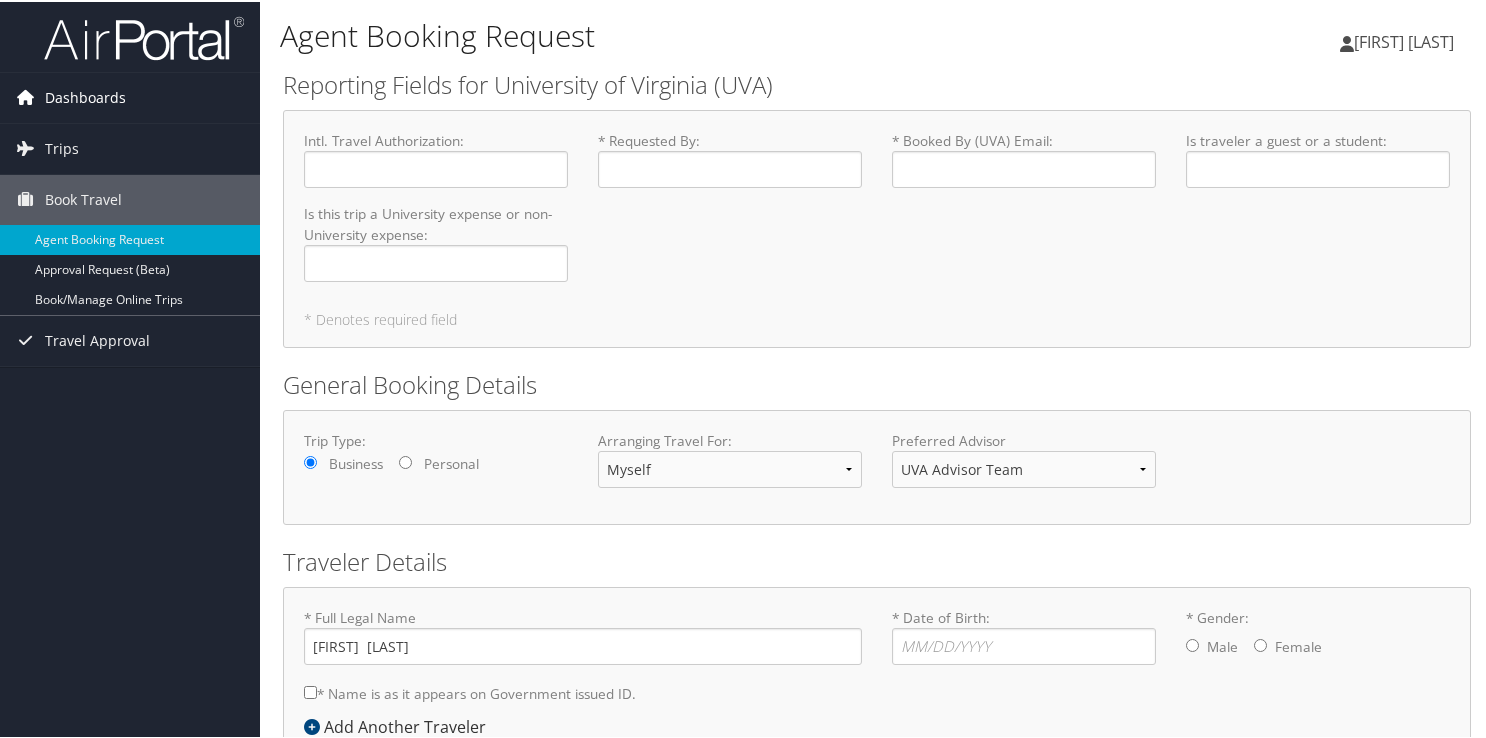 click on "Dashboards" at bounding box center [85, 96] 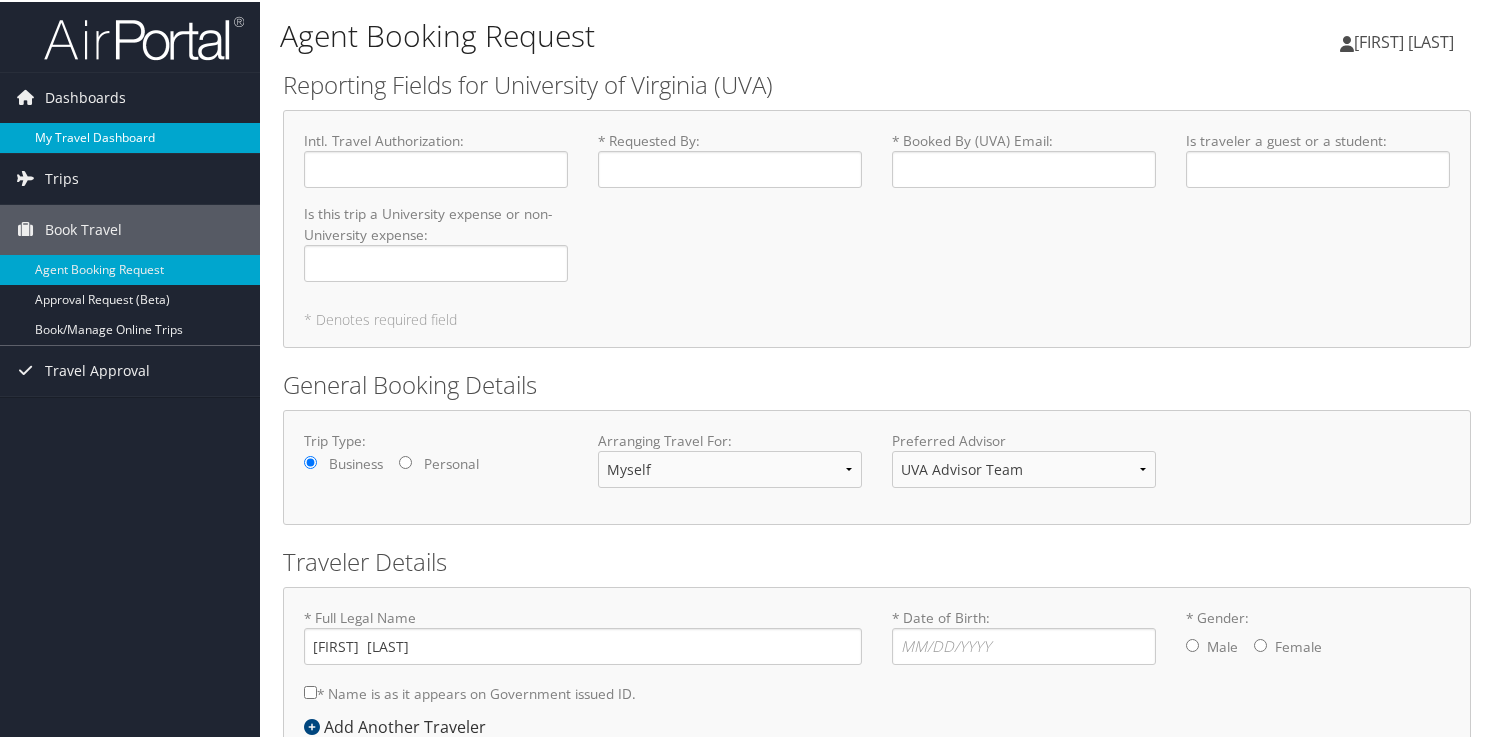 click on "My Travel Dashboard" at bounding box center (130, 136) 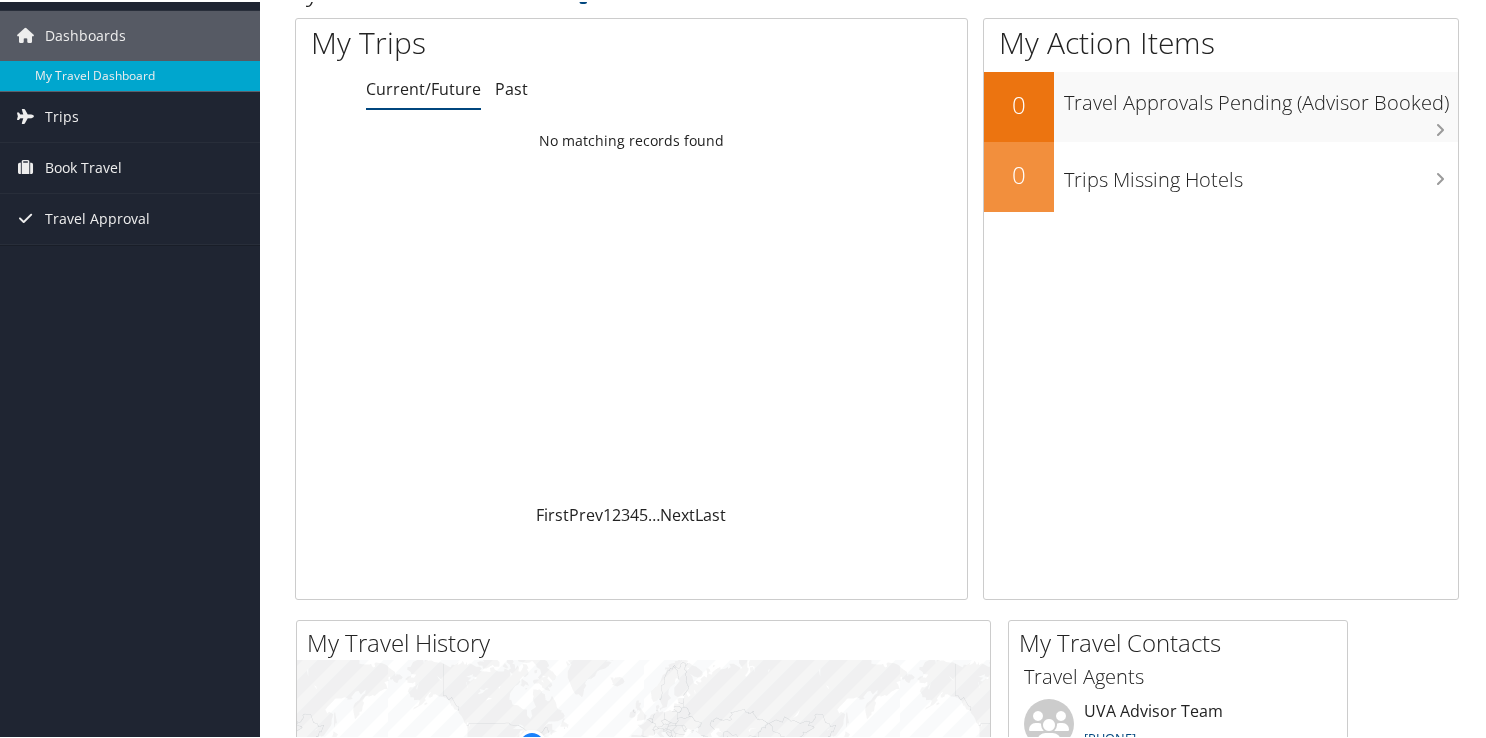 scroll, scrollTop: 0, scrollLeft: 0, axis: both 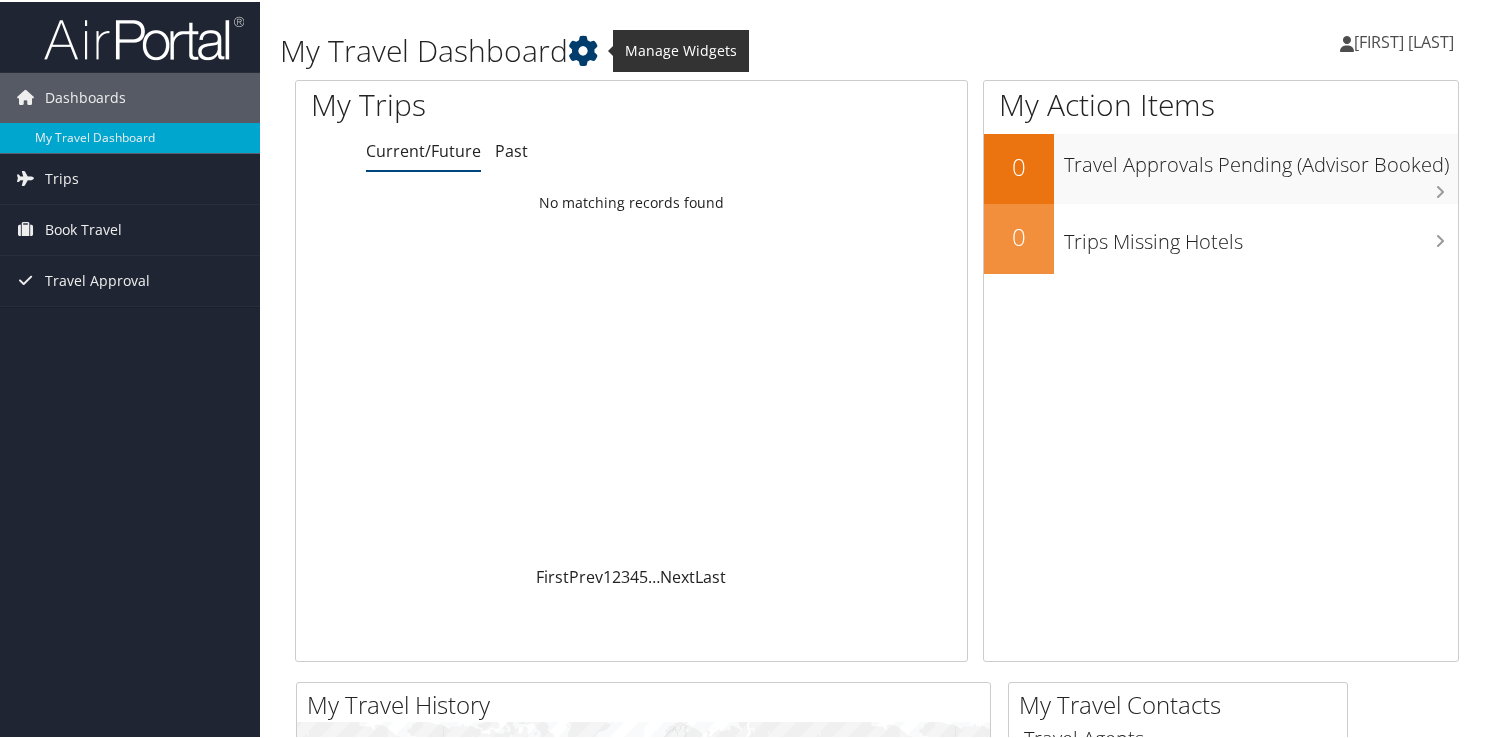 click at bounding box center (583, 49) 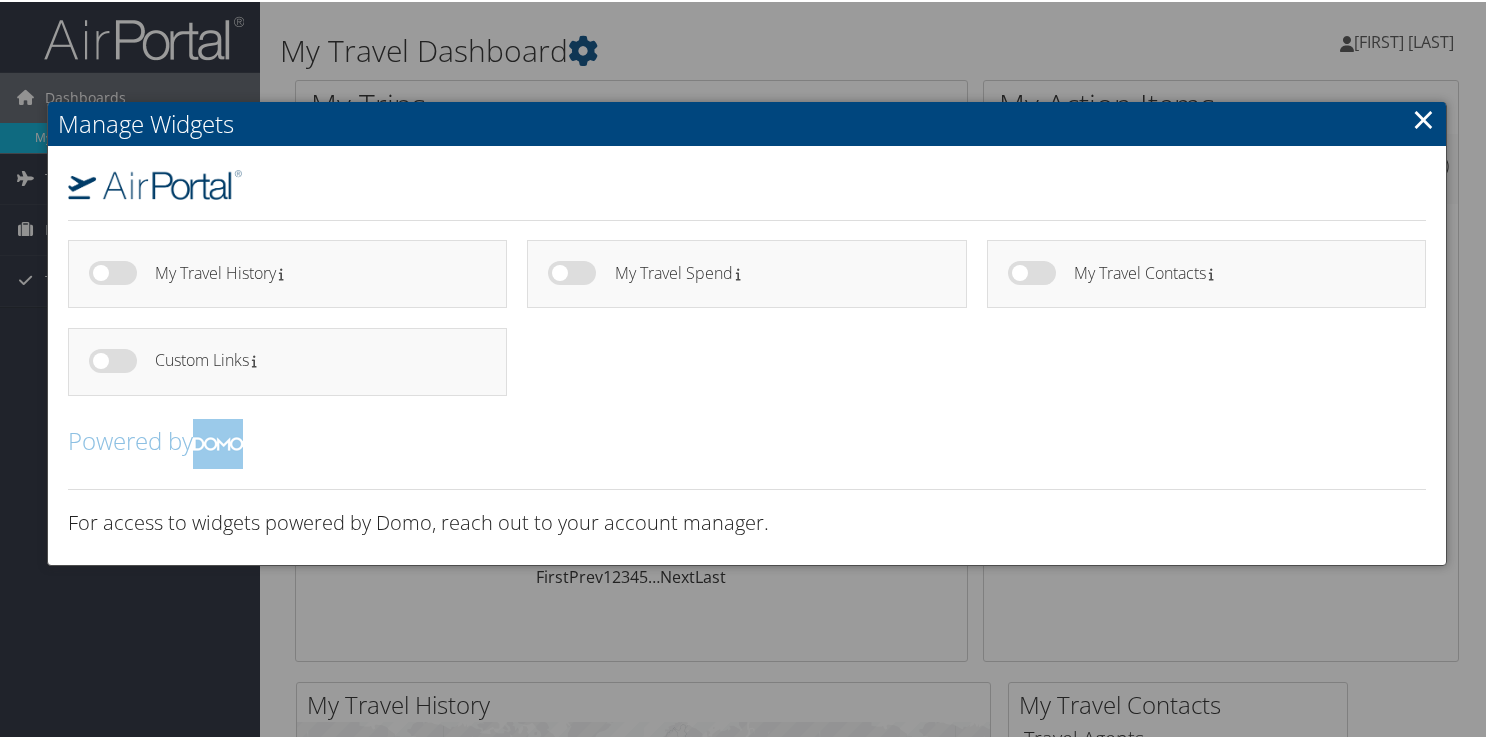 click on "×" at bounding box center [1423, 117] 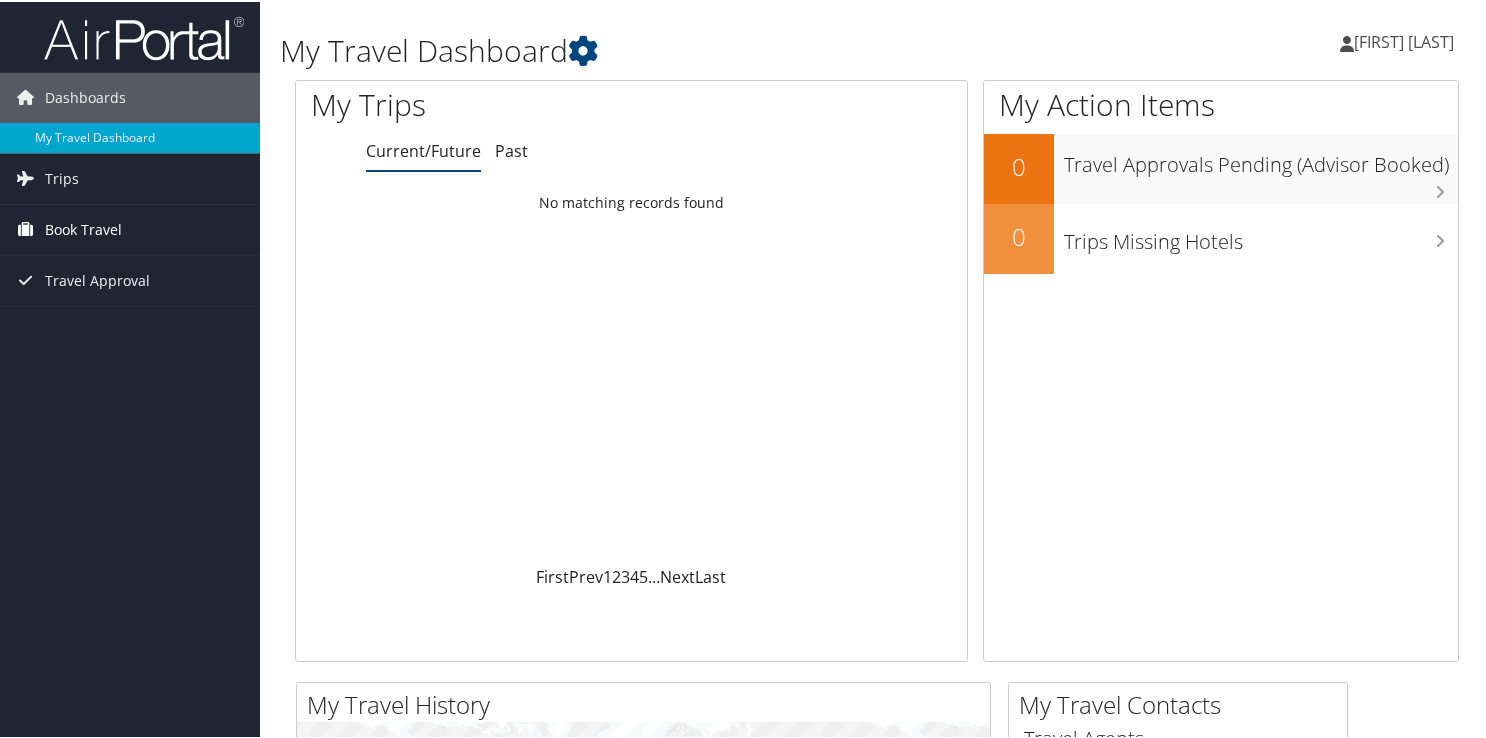 click on "Book Travel" at bounding box center [130, 228] 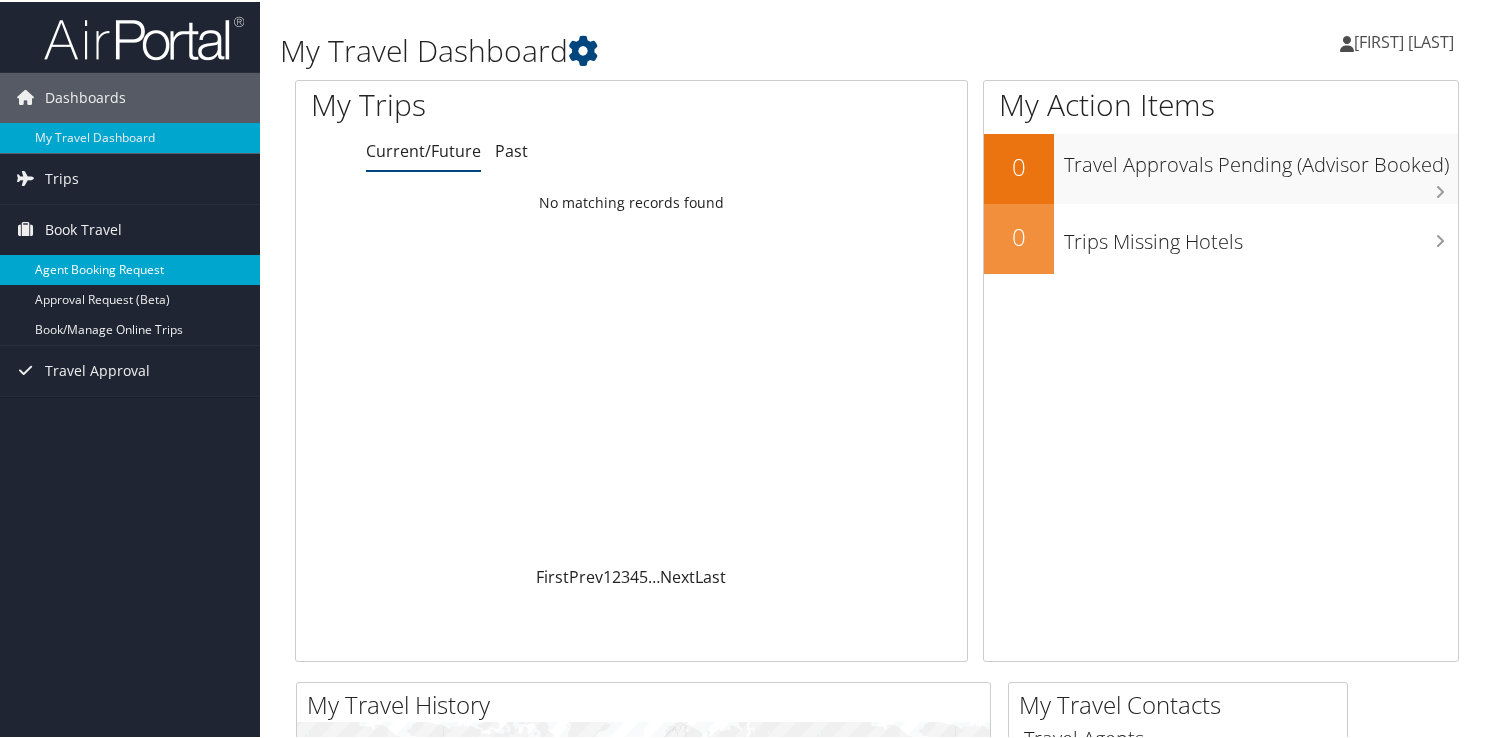 click on "Agent Booking Request" at bounding box center [130, 268] 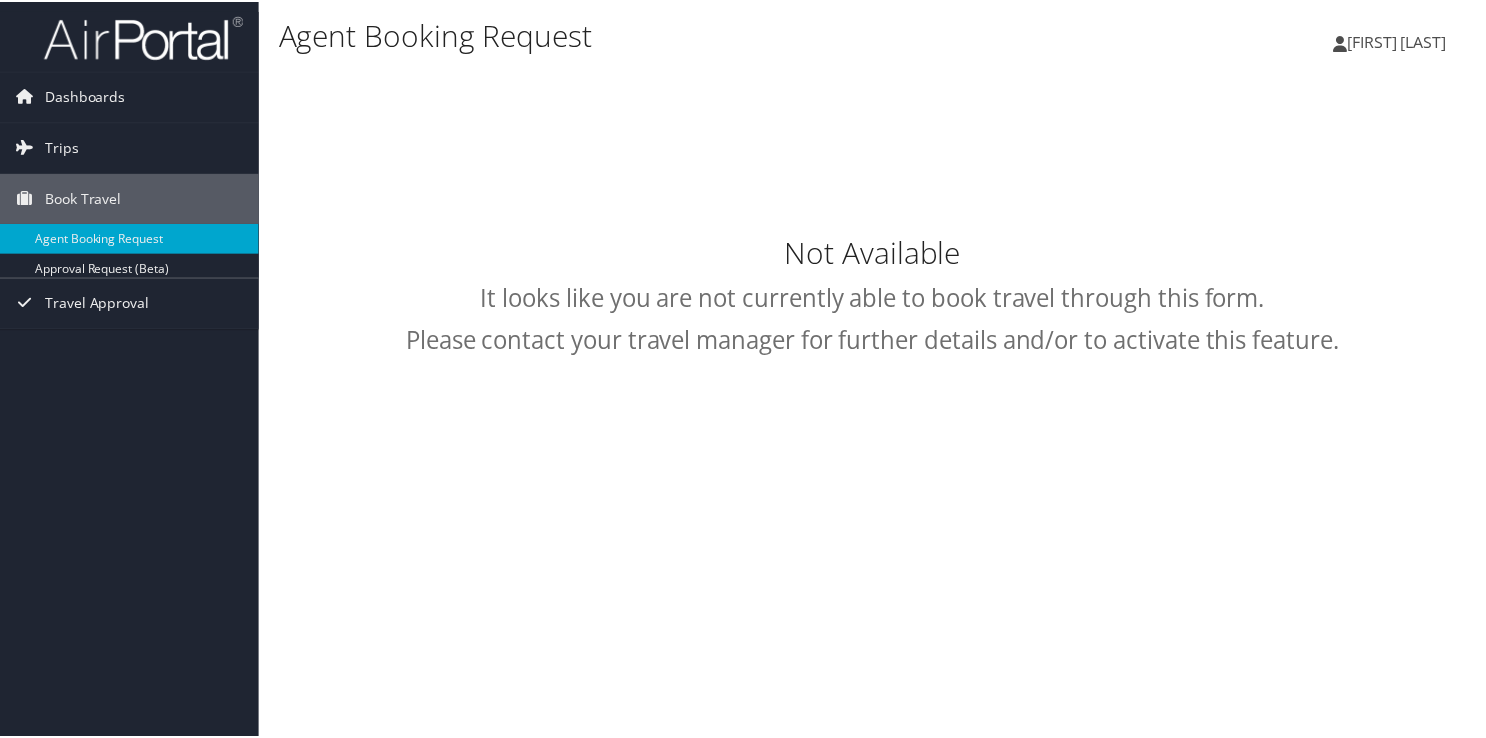 scroll, scrollTop: 0, scrollLeft: 0, axis: both 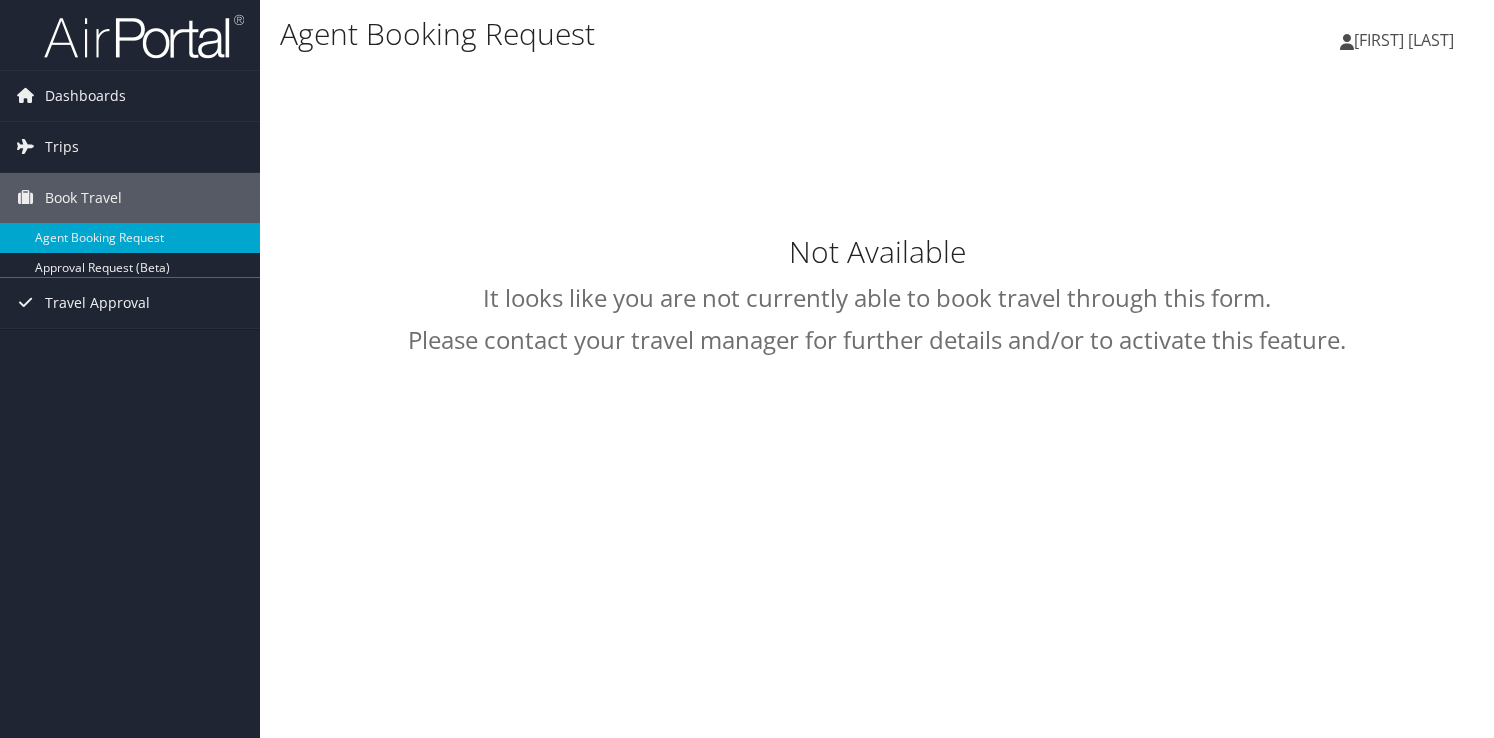 type on "Lisa  Jennis" 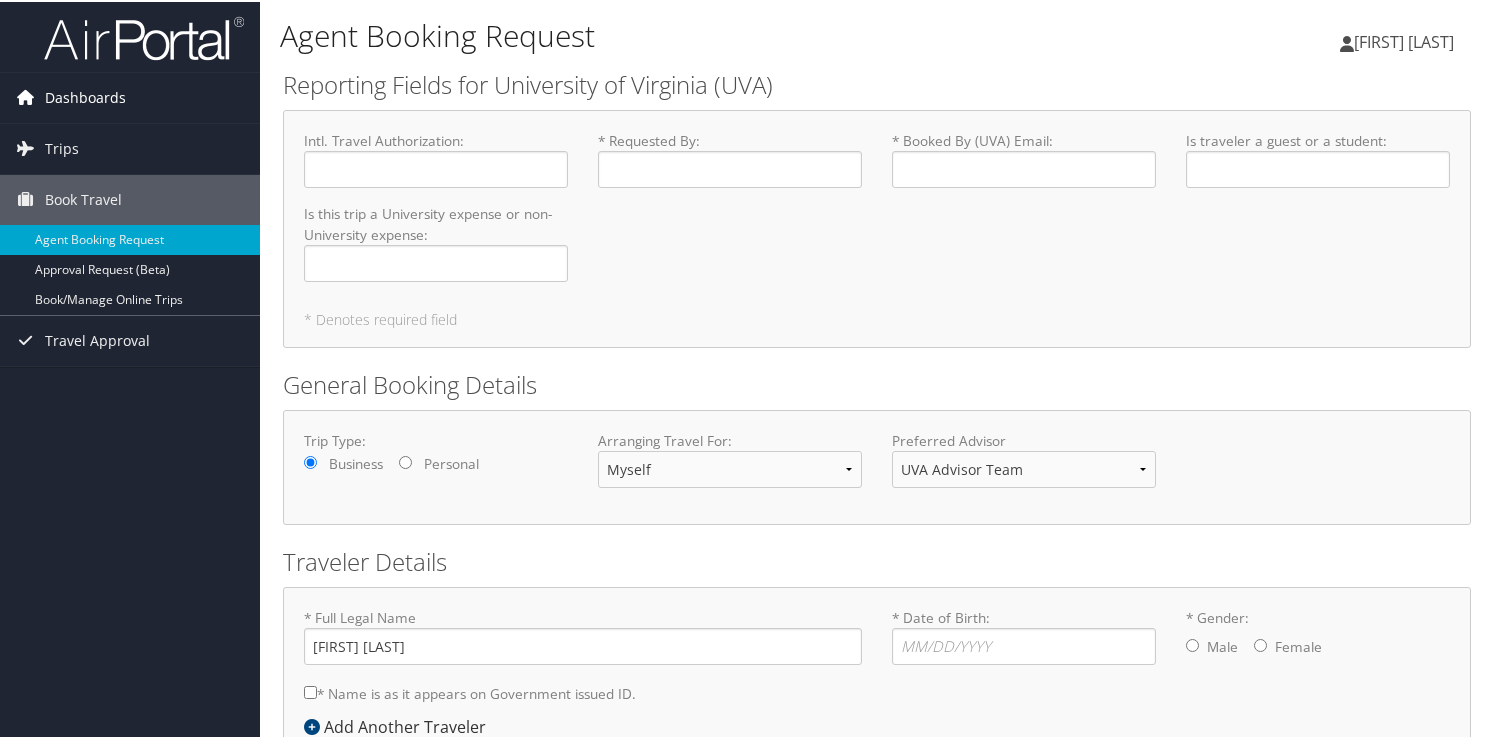 click on "Dashboards" at bounding box center (85, 96) 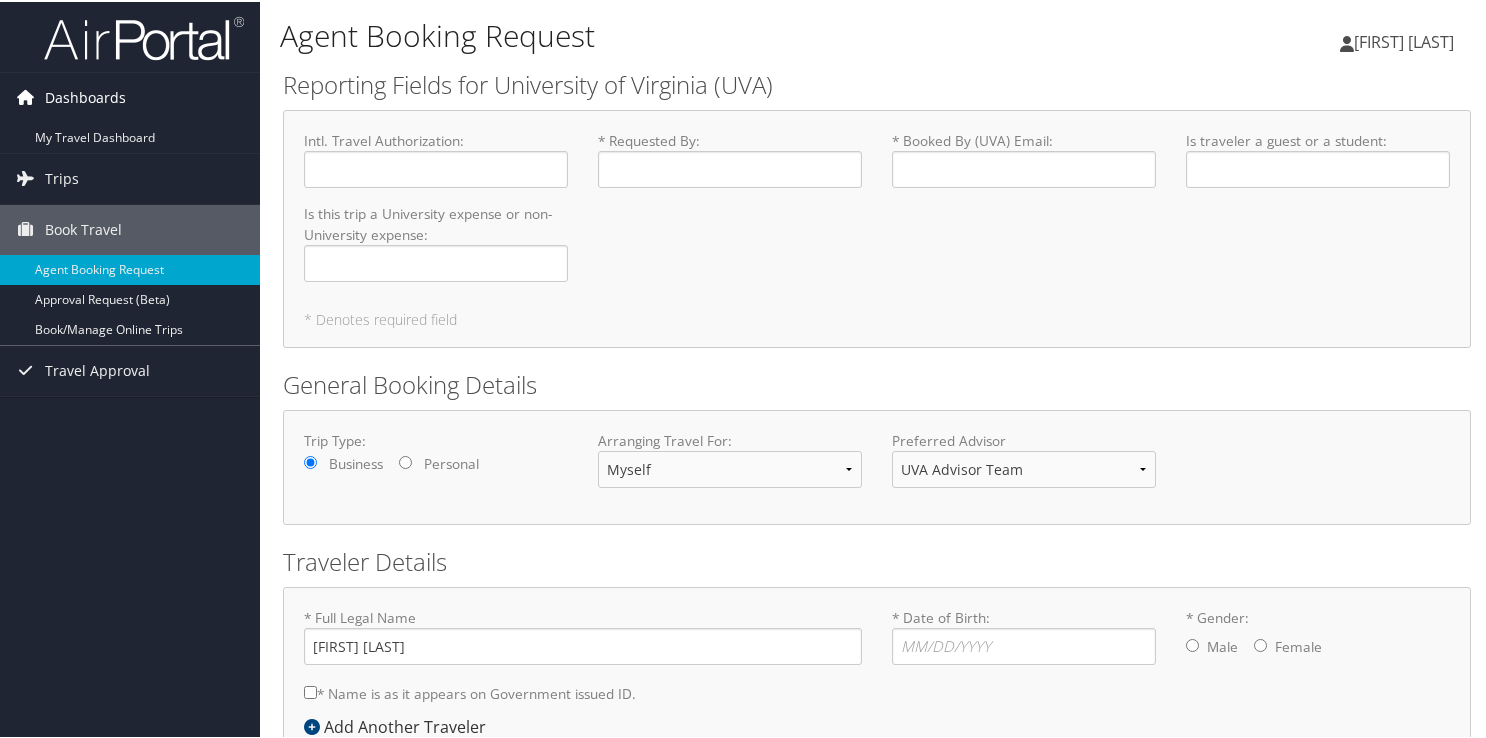 click at bounding box center (25, 95) 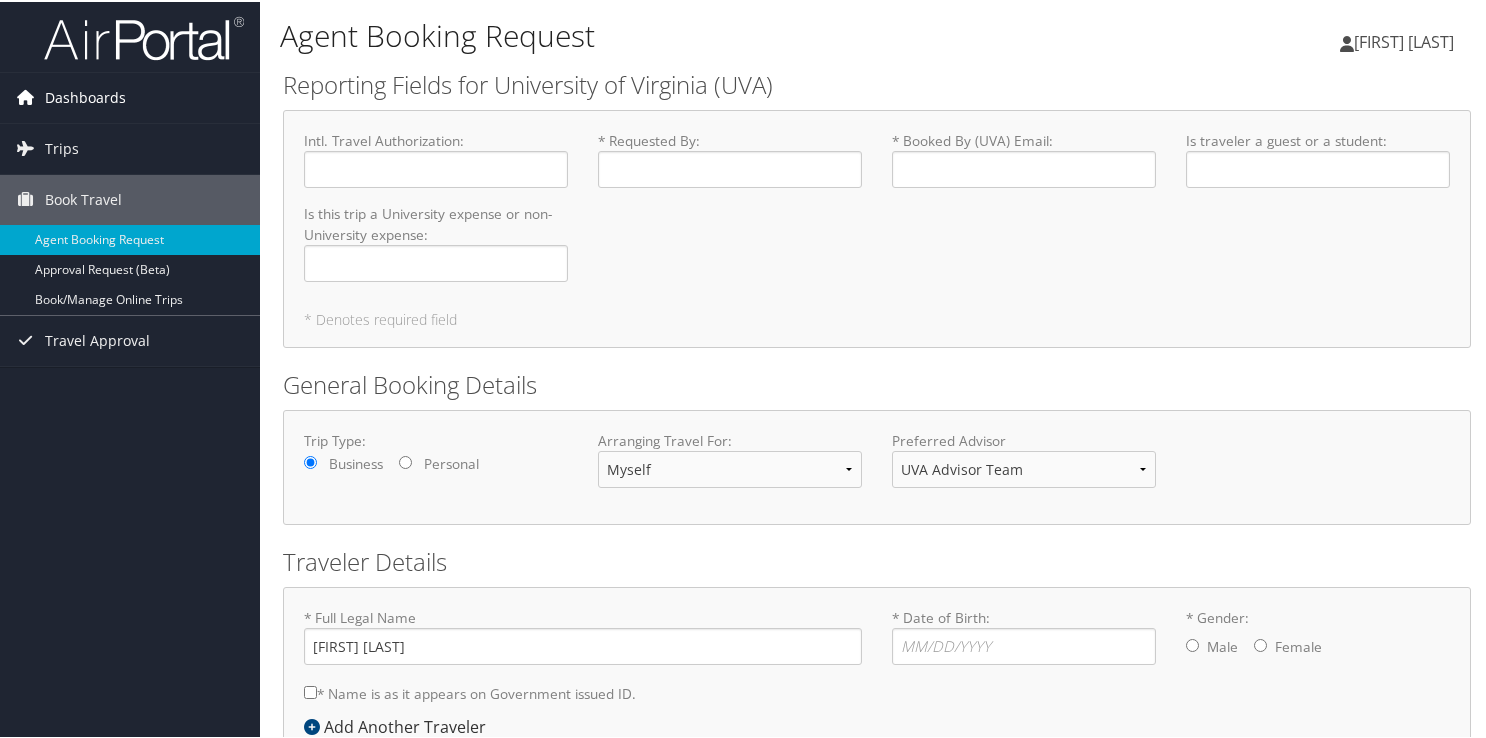 click on "Dashboards" at bounding box center [130, 96] 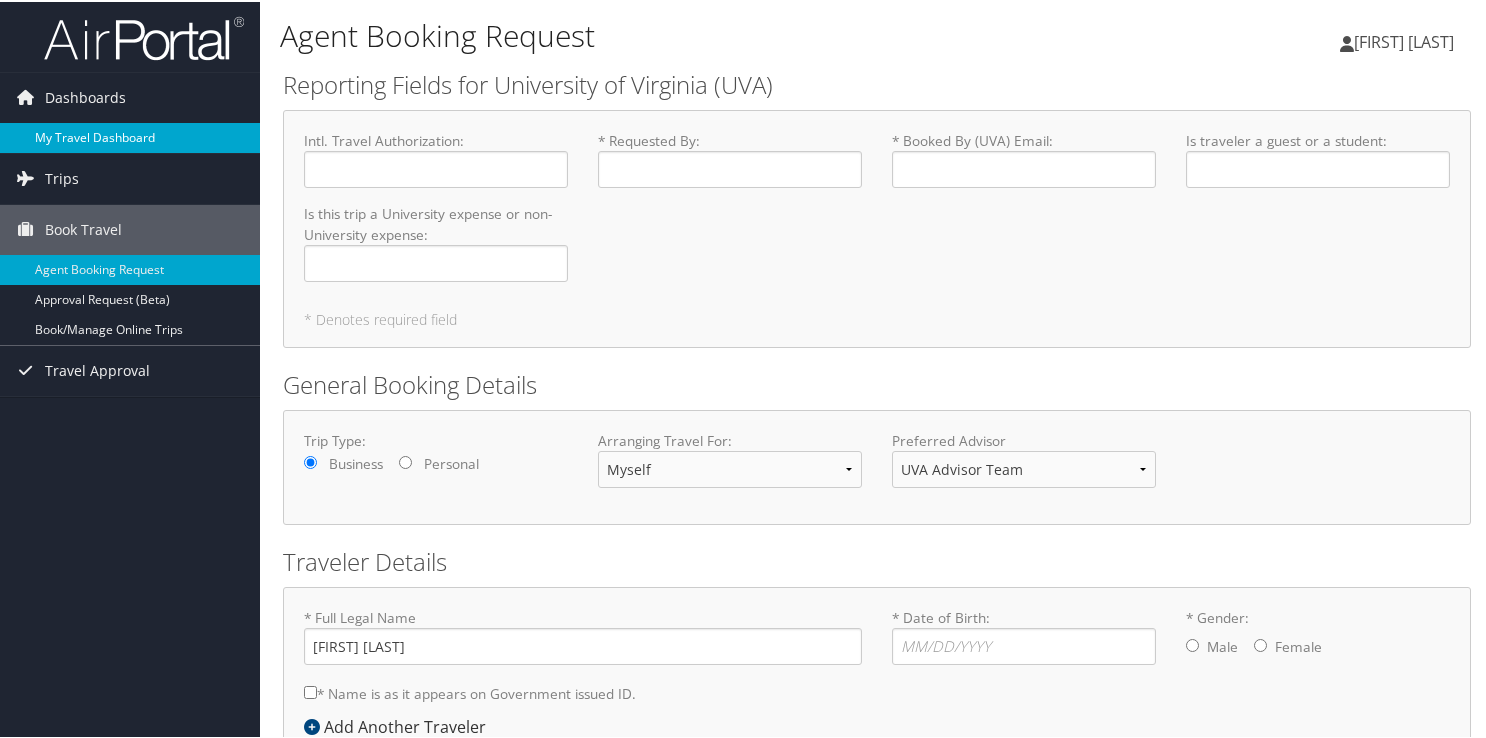 click on "My Travel Dashboard" at bounding box center (130, 136) 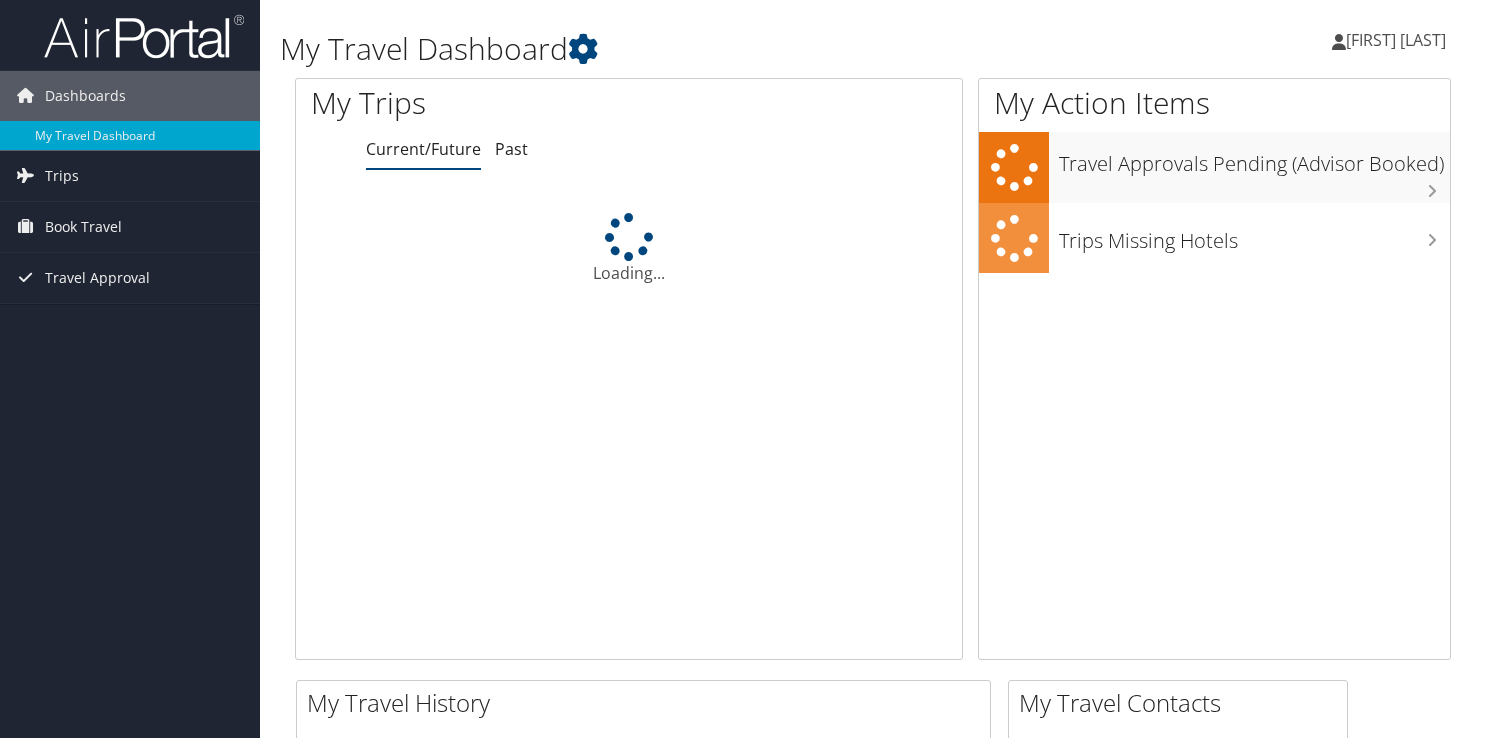scroll, scrollTop: 0, scrollLeft: 0, axis: both 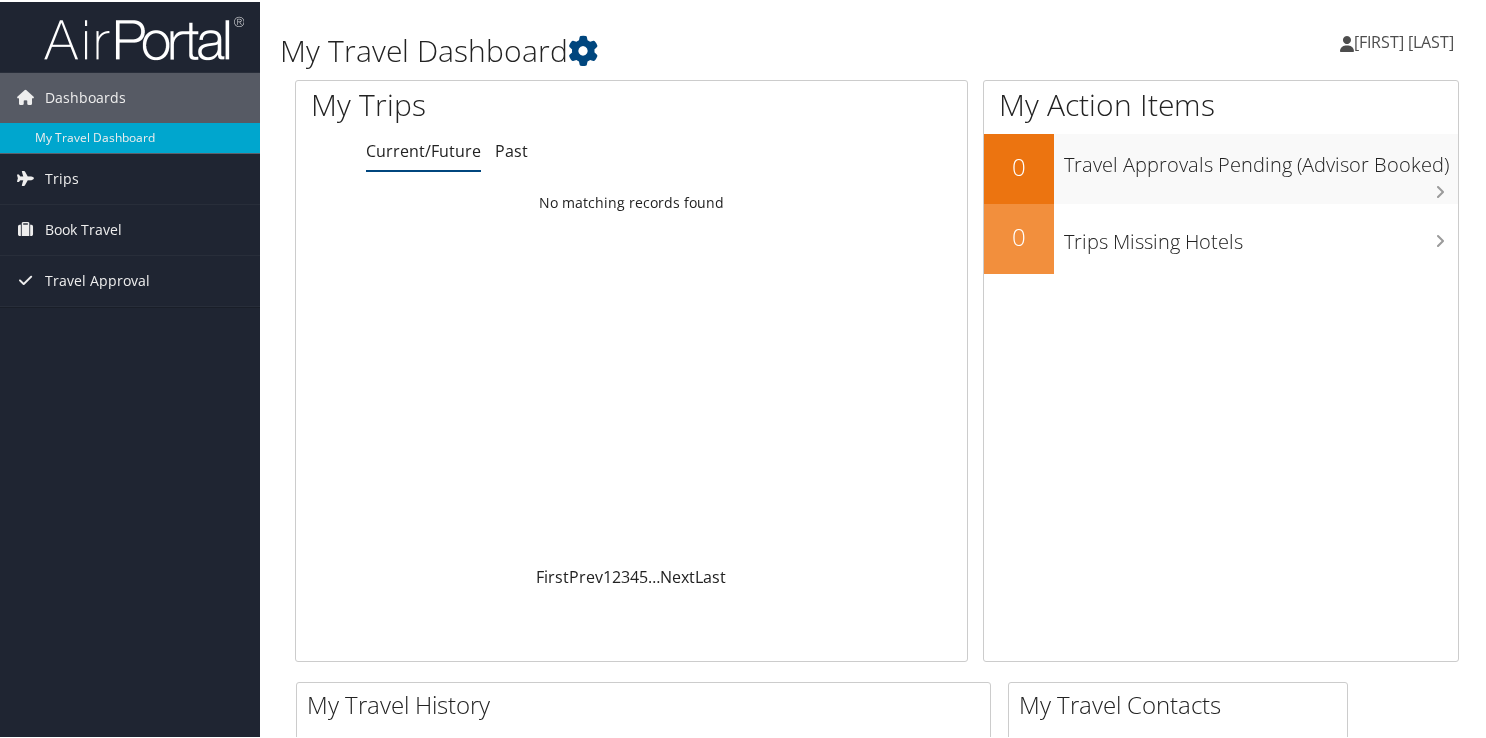click on "[FIRST] [LAST]" at bounding box center (1404, 40) 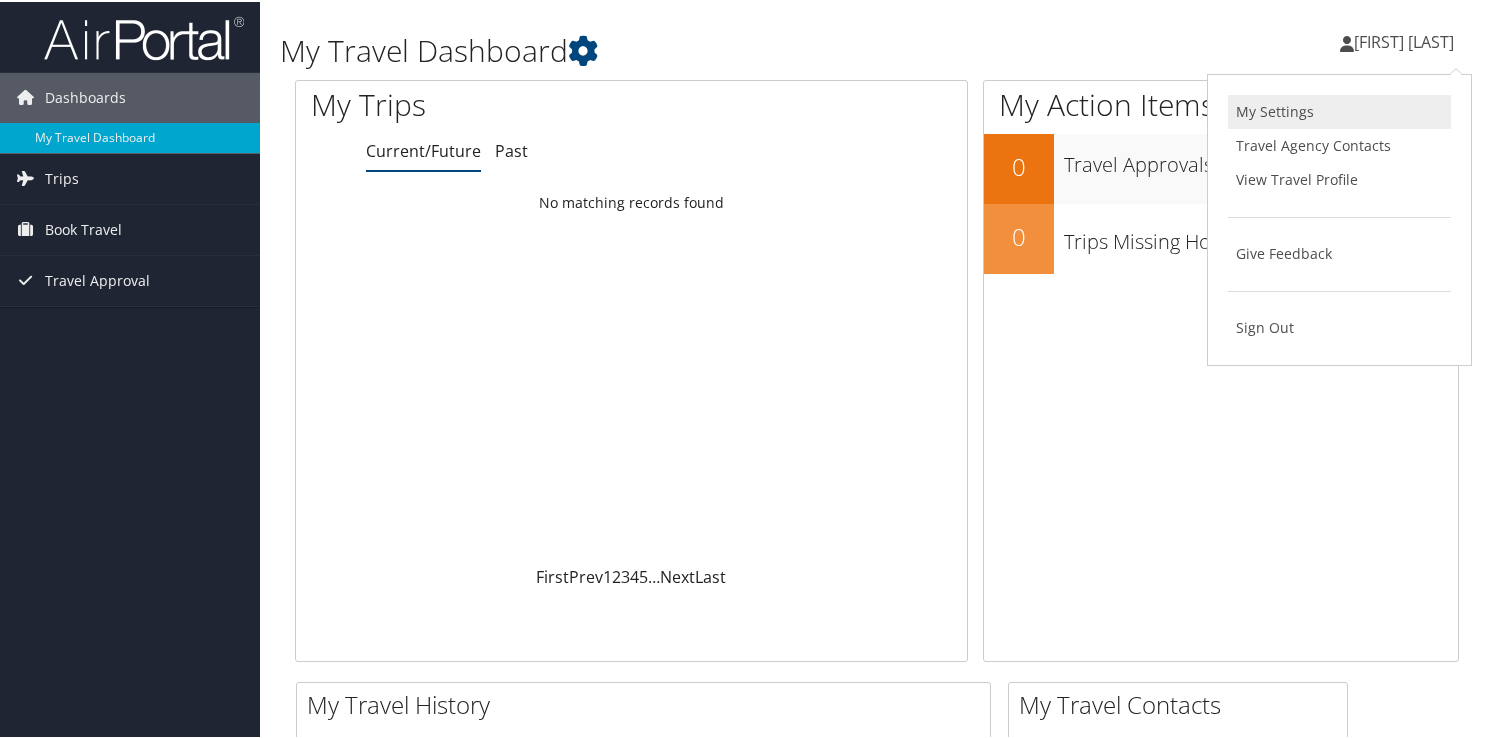 click on "My Settings" at bounding box center [1339, 110] 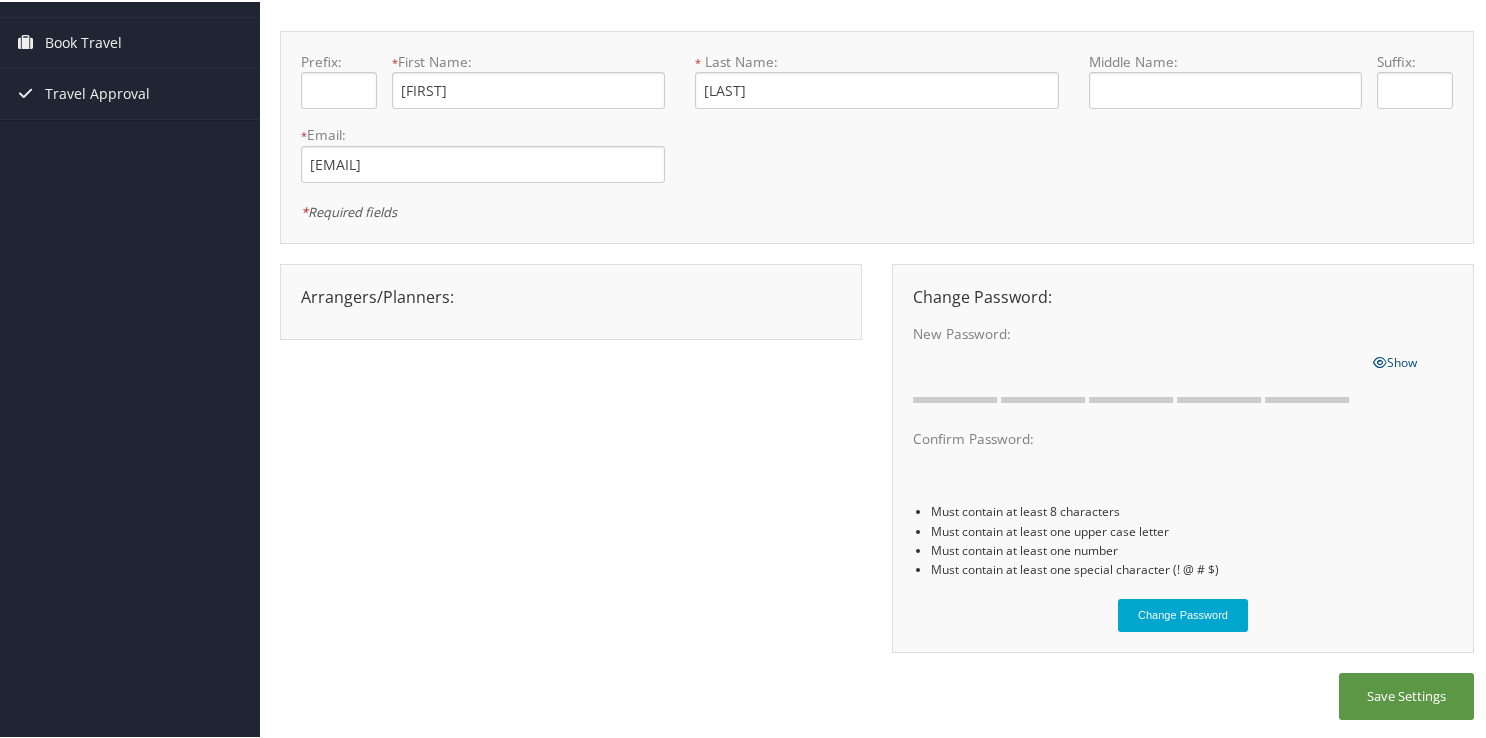 scroll, scrollTop: 0, scrollLeft: 0, axis: both 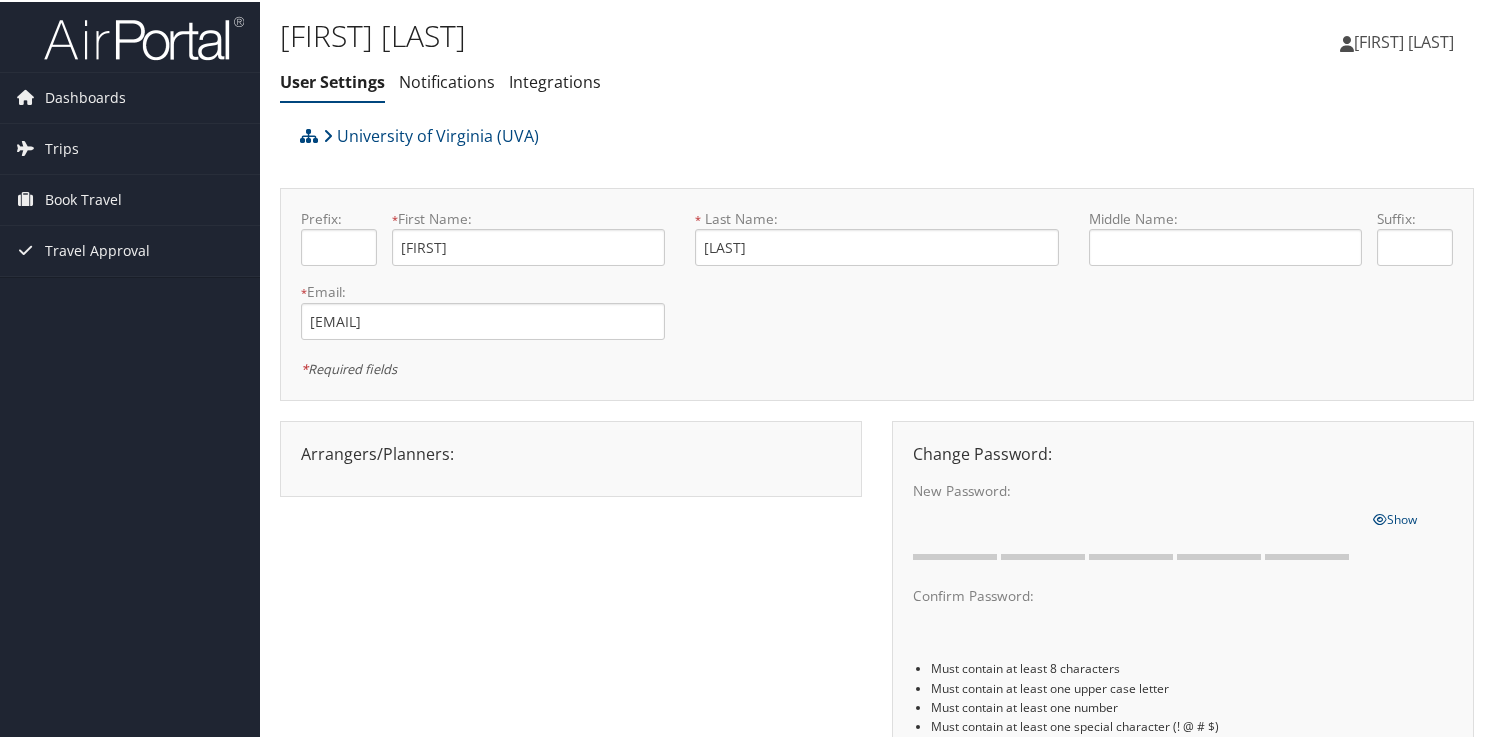 click on "[FIRST] [LAST]" at bounding box center (1404, 40) 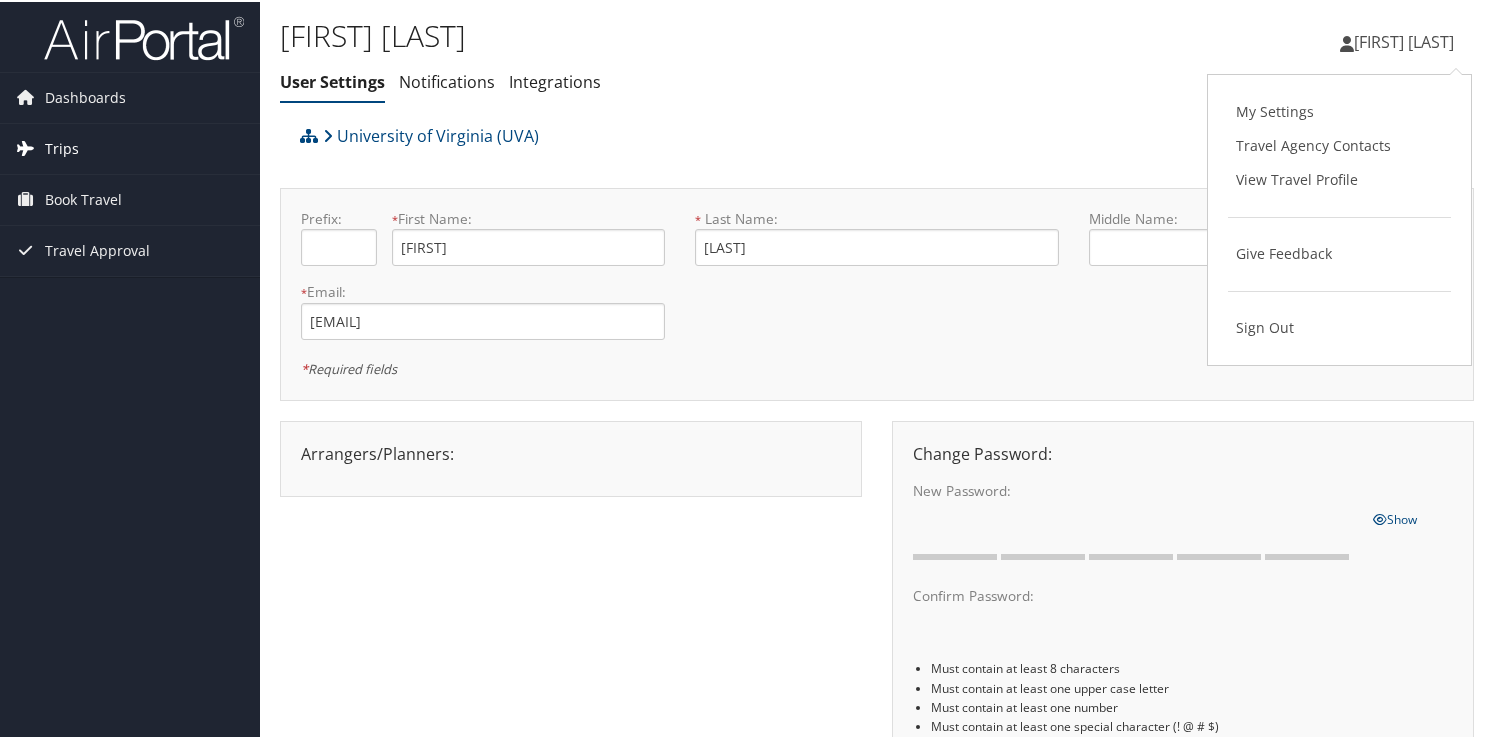 click on "Trips" at bounding box center [130, 147] 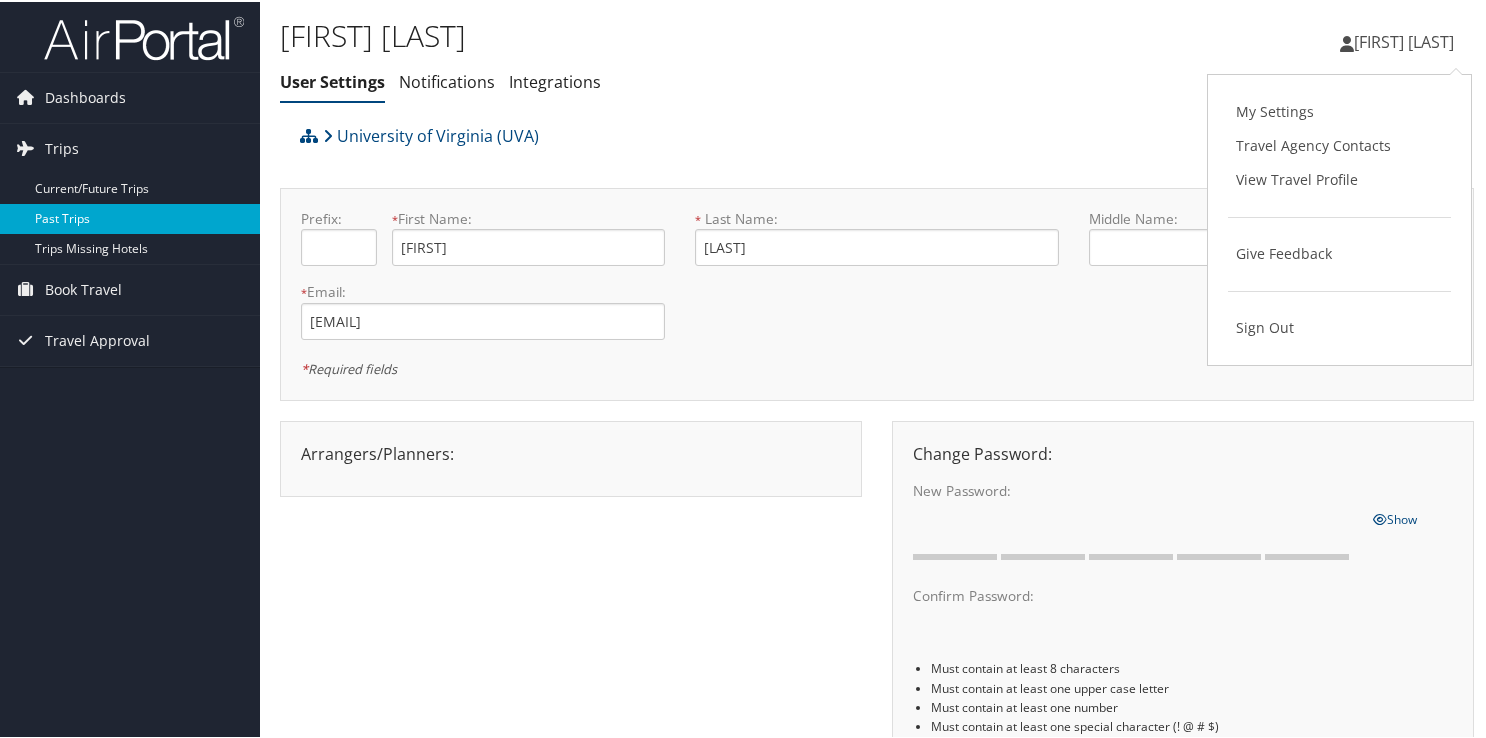click on "Past Trips" at bounding box center [130, 217] 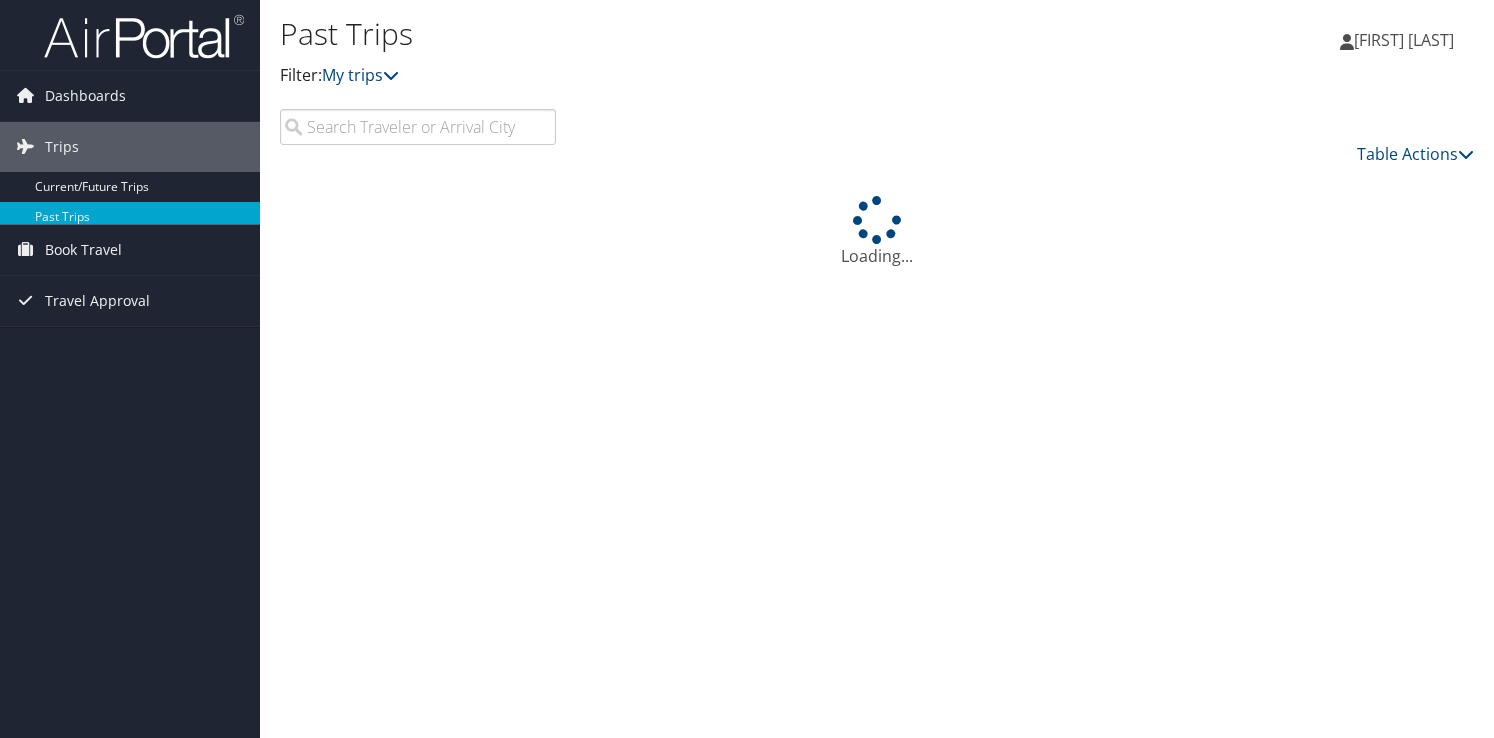 scroll, scrollTop: 0, scrollLeft: 0, axis: both 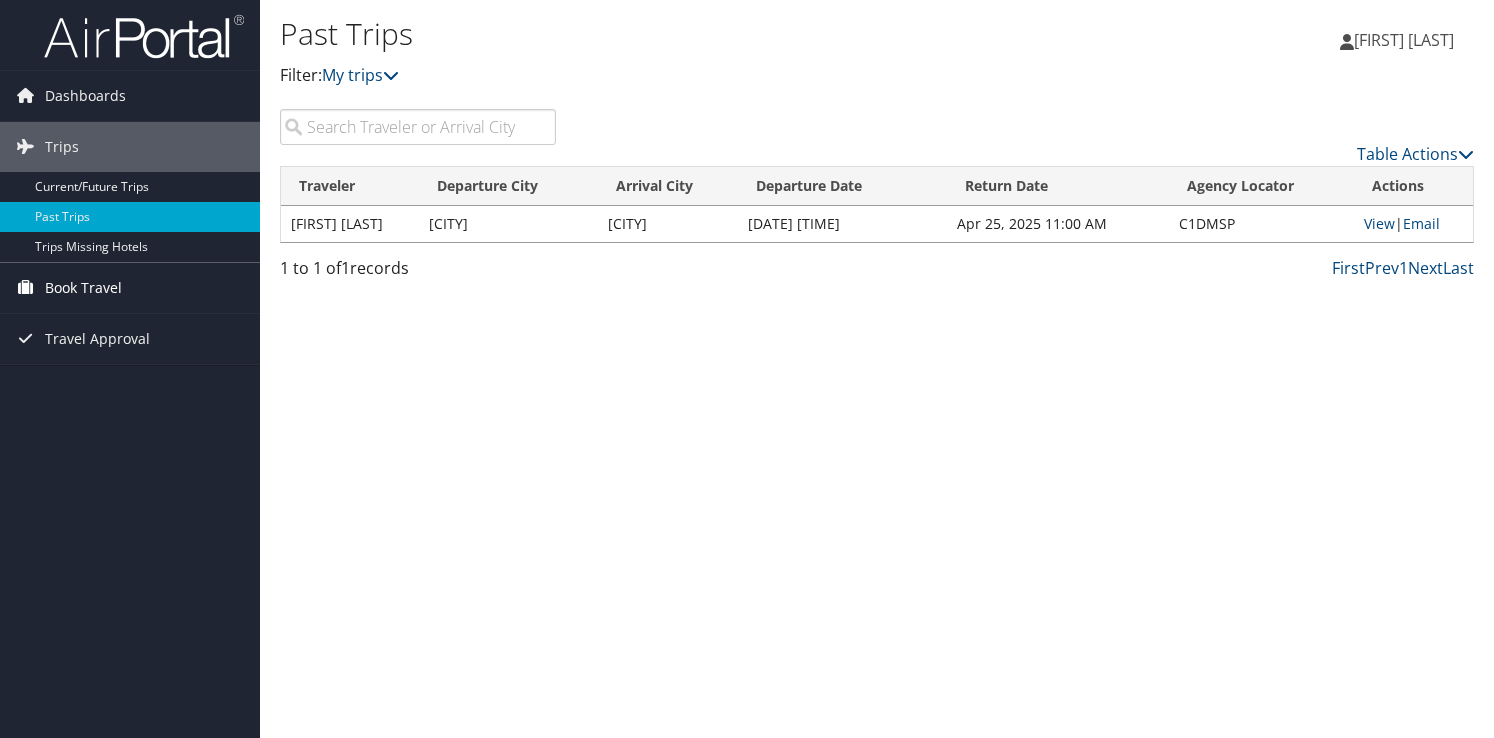 click on "Book Travel" at bounding box center (83, 288) 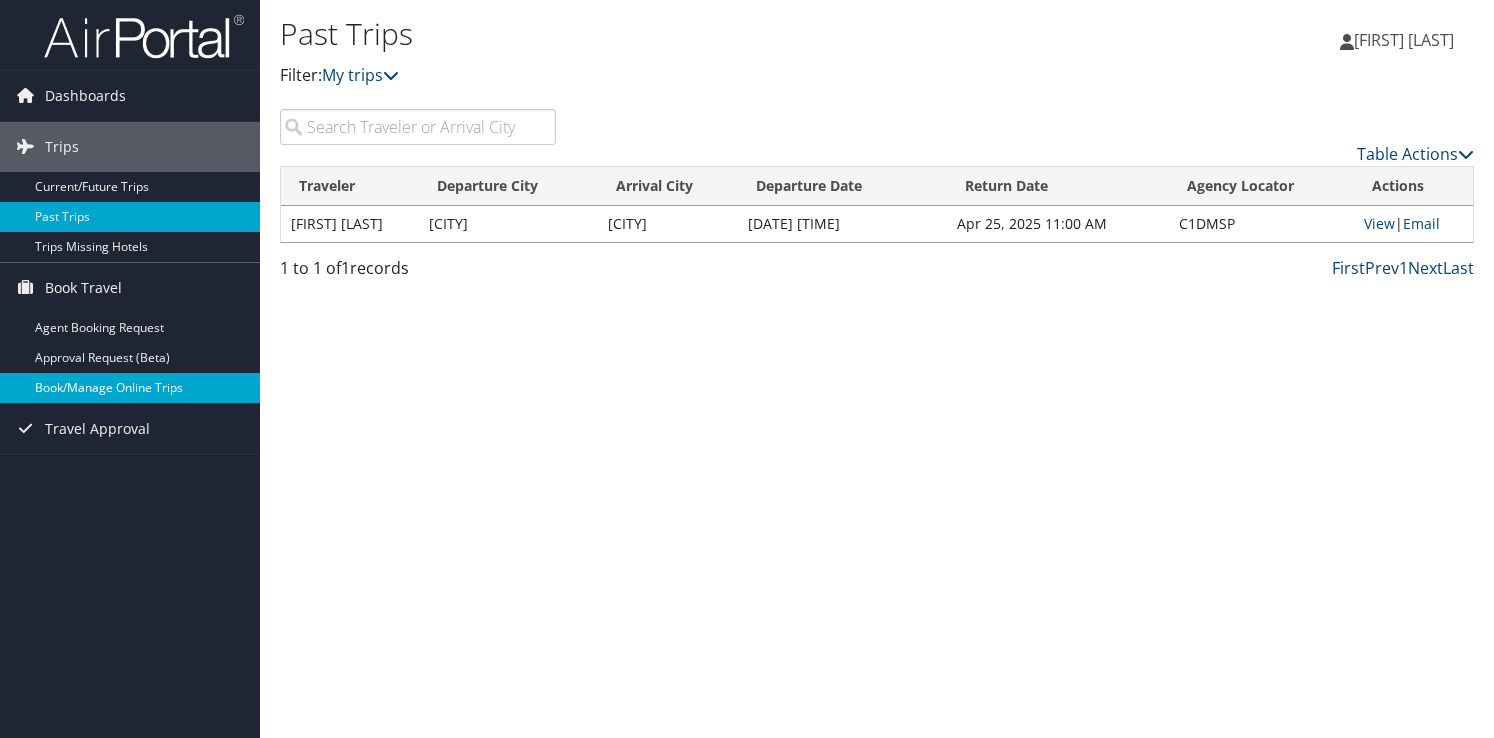 click on "Book/Manage Online Trips" at bounding box center (130, 388) 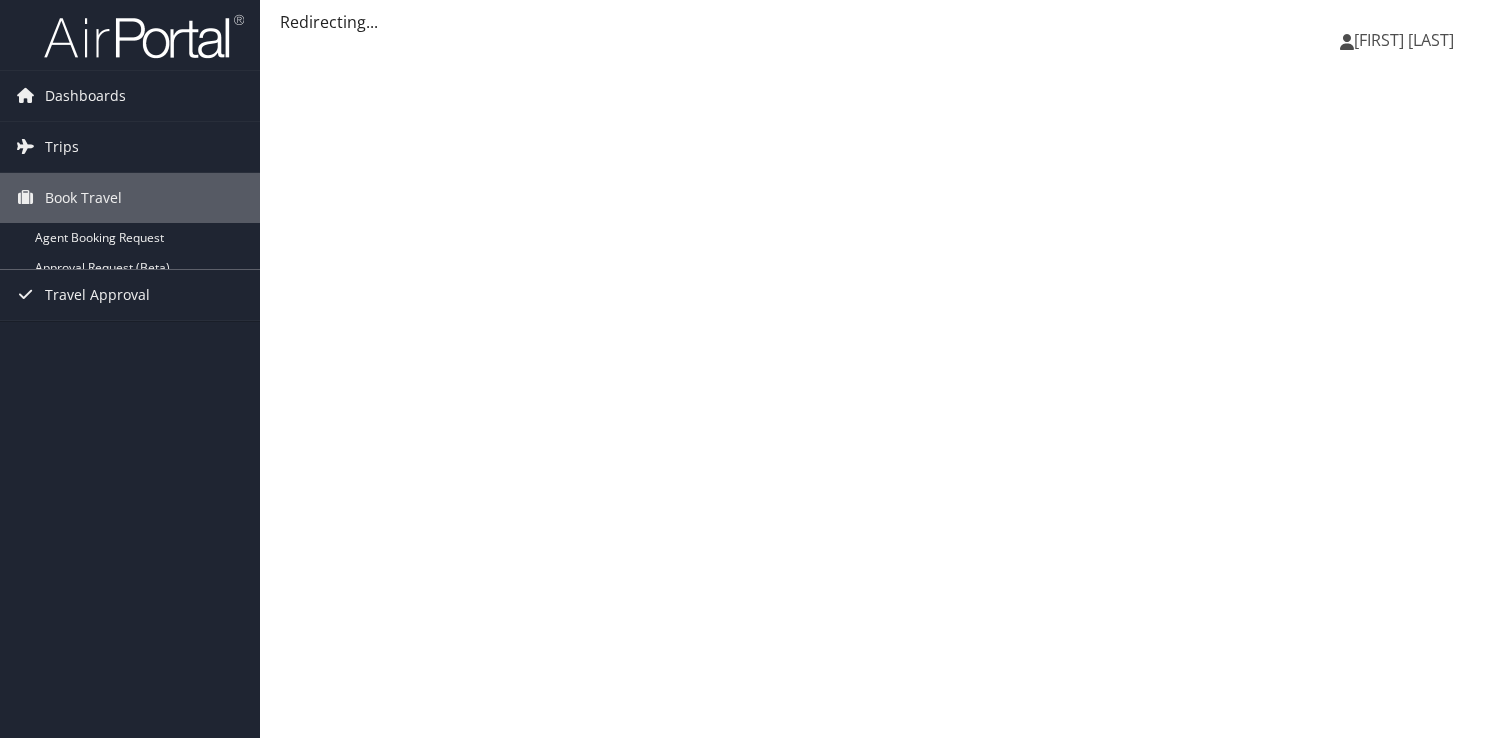 scroll, scrollTop: 0, scrollLeft: 0, axis: both 